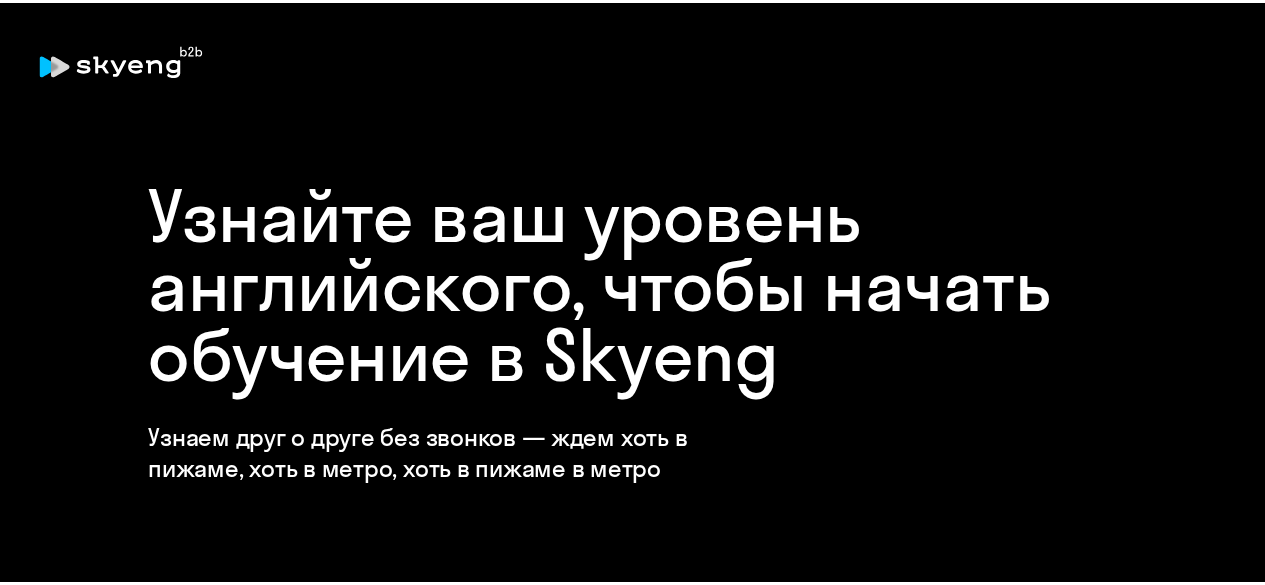 scroll, scrollTop: 0, scrollLeft: 0, axis: both 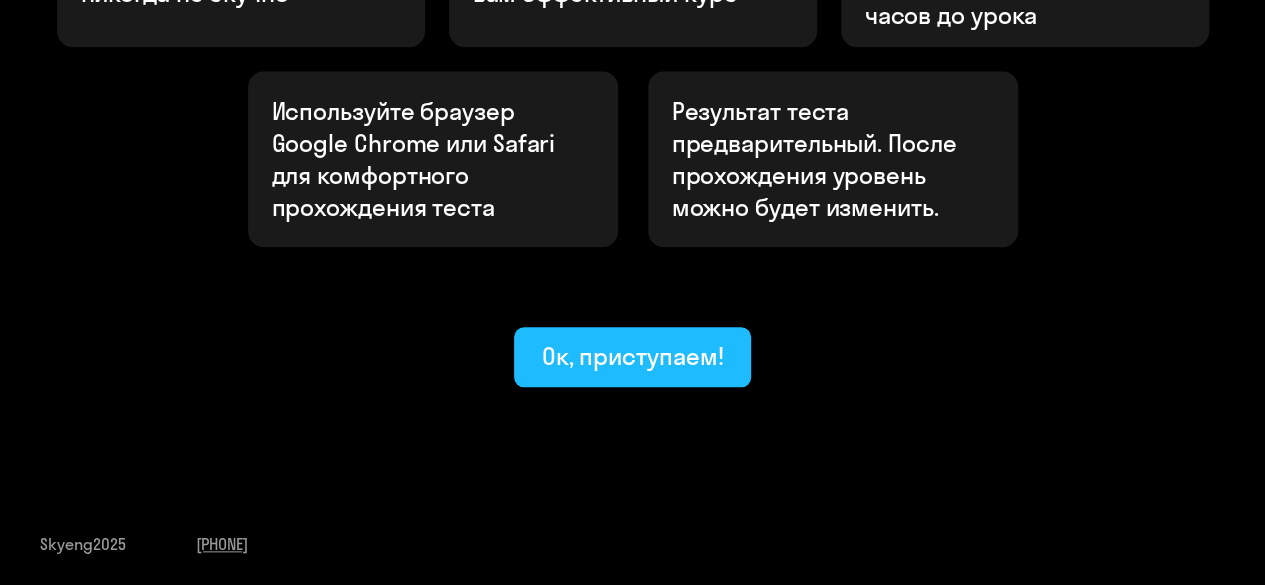 click on "Ок, приступаем!" 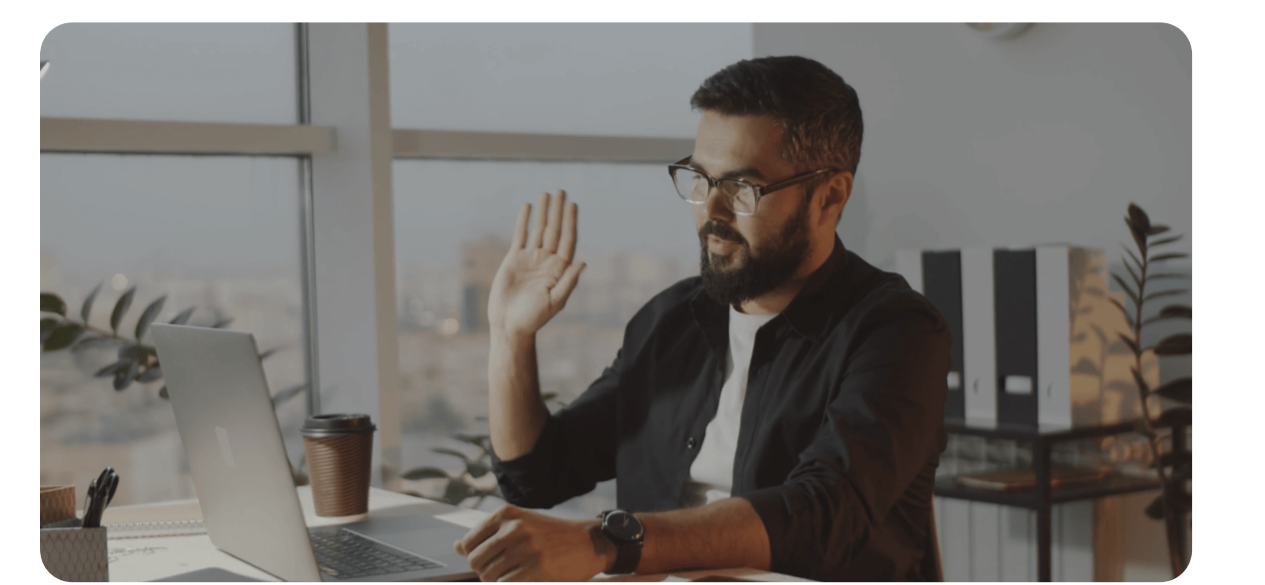scroll, scrollTop: 0, scrollLeft: 0, axis: both 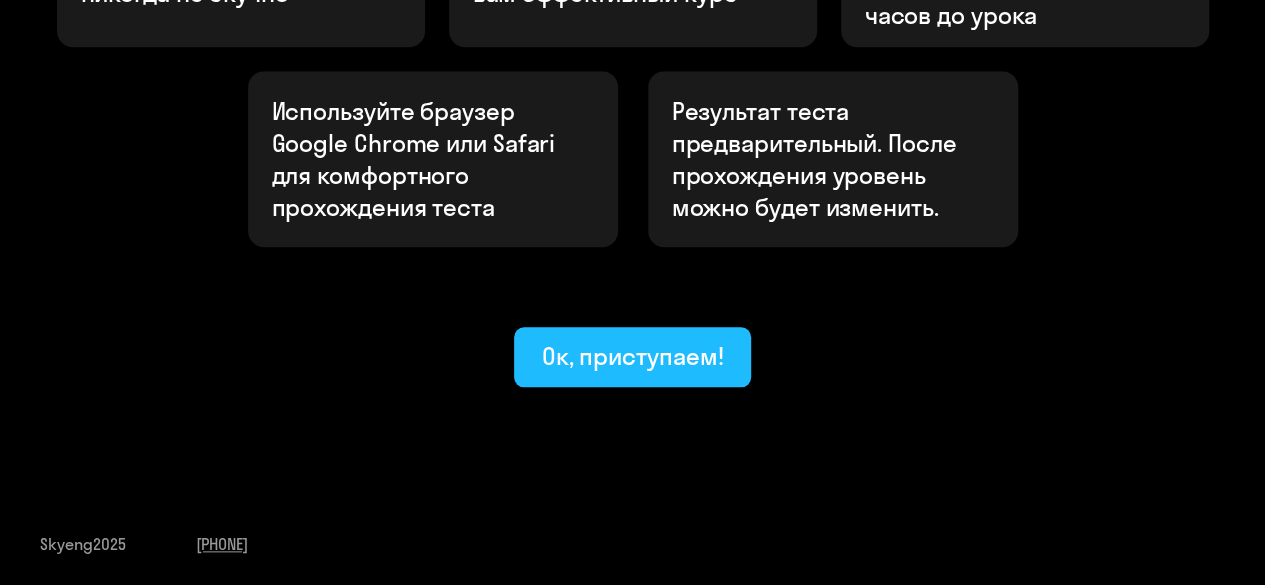 click on "Ок, приступаем!" 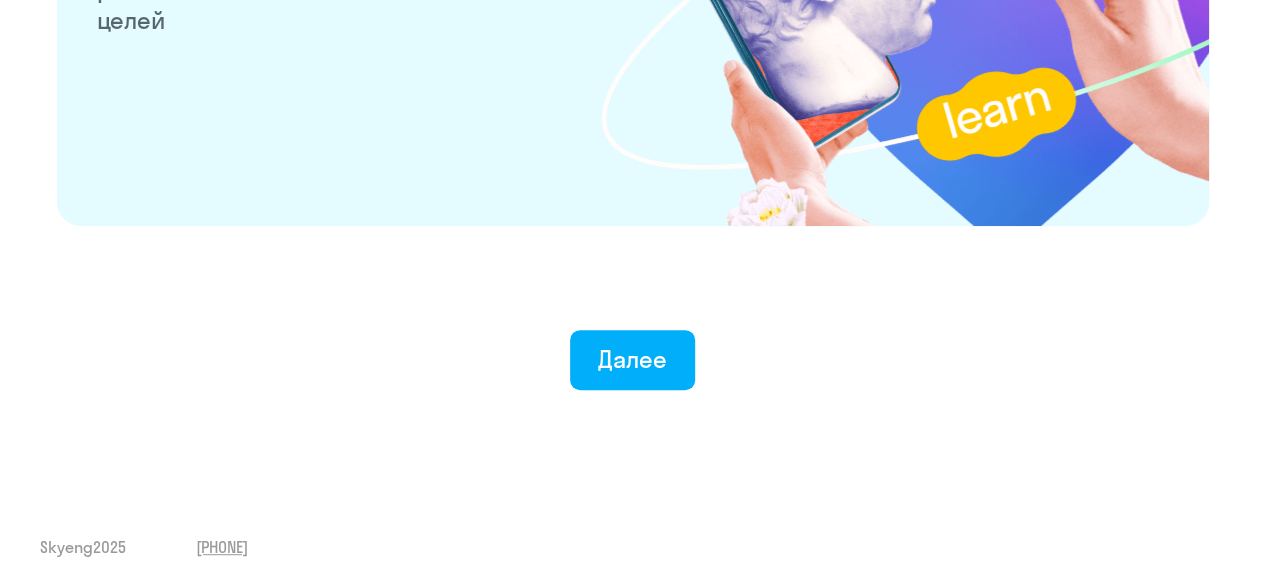 scroll, scrollTop: 4050, scrollLeft: 0, axis: vertical 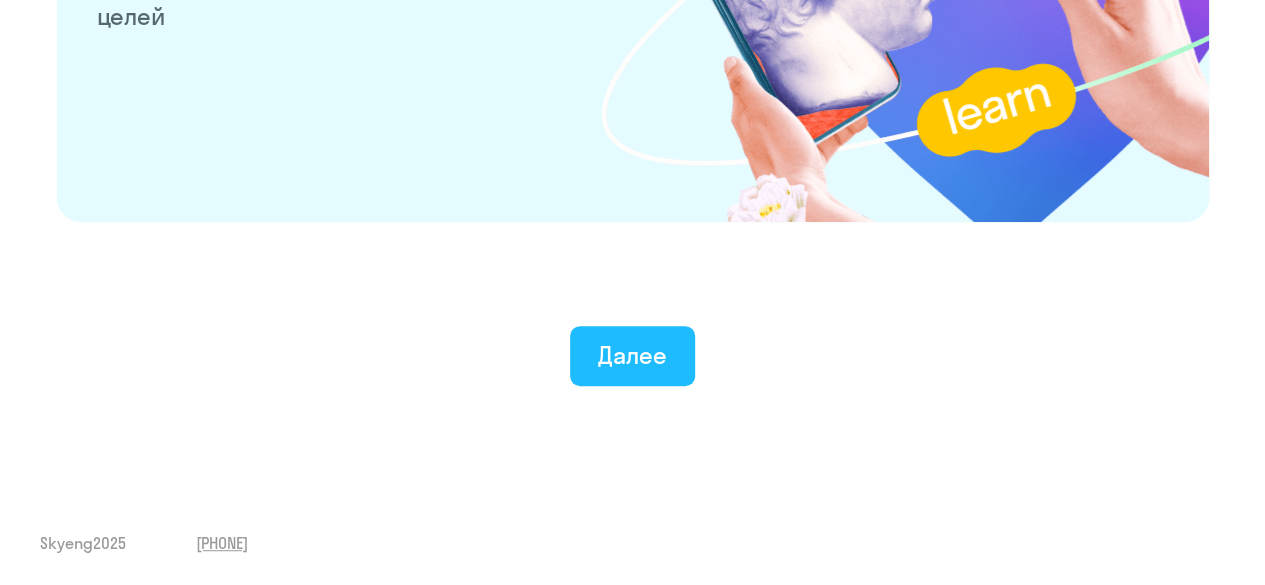 click on "Далее" 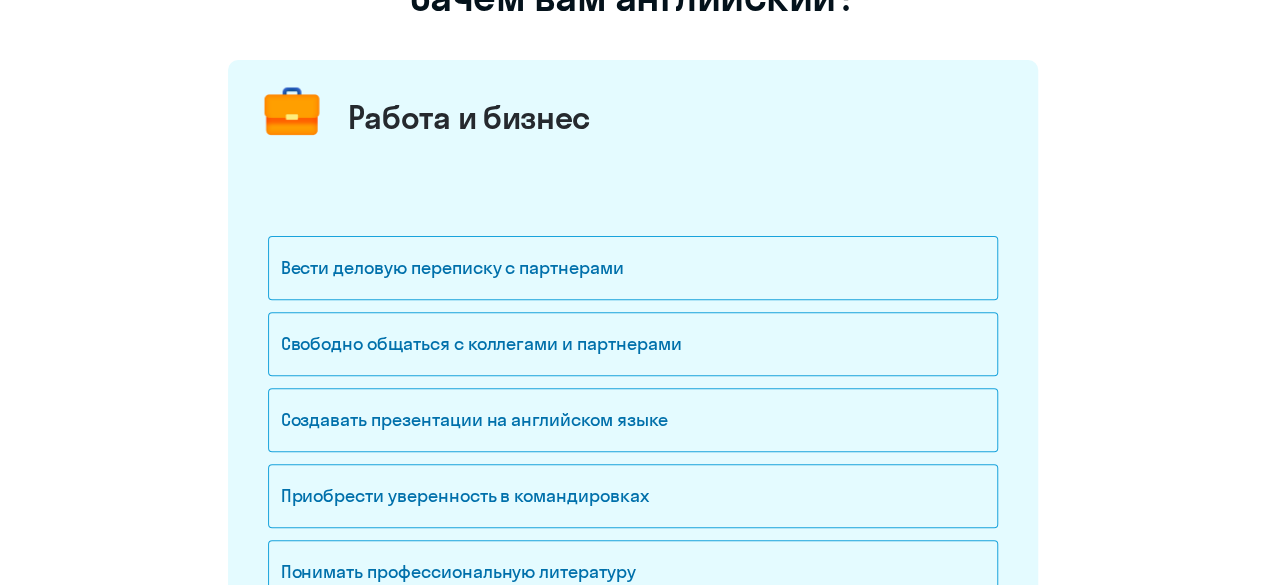 scroll, scrollTop: 300, scrollLeft: 0, axis: vertical 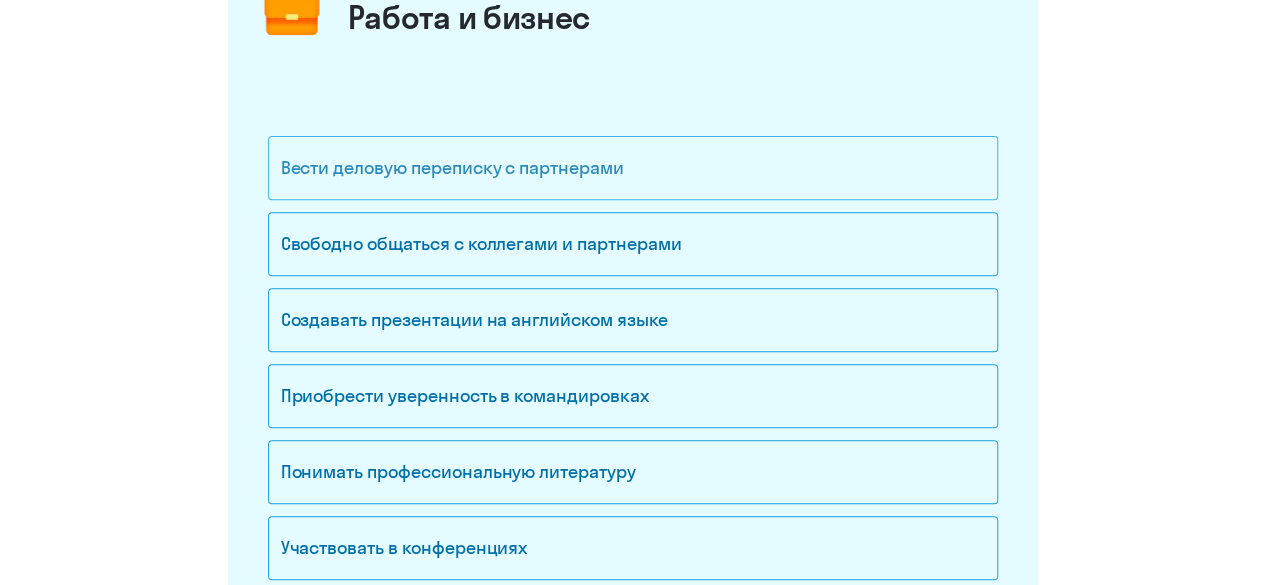 click on "Вести деловую переписку с партнерами" 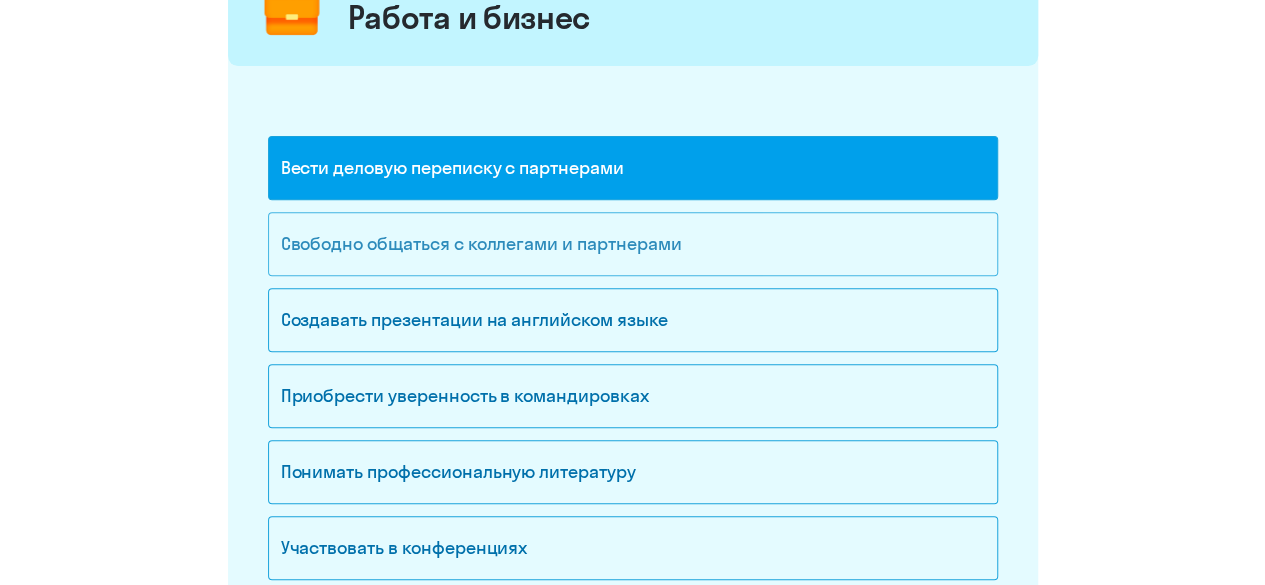 click on "Свободно общаться с коллегами и партнерами" 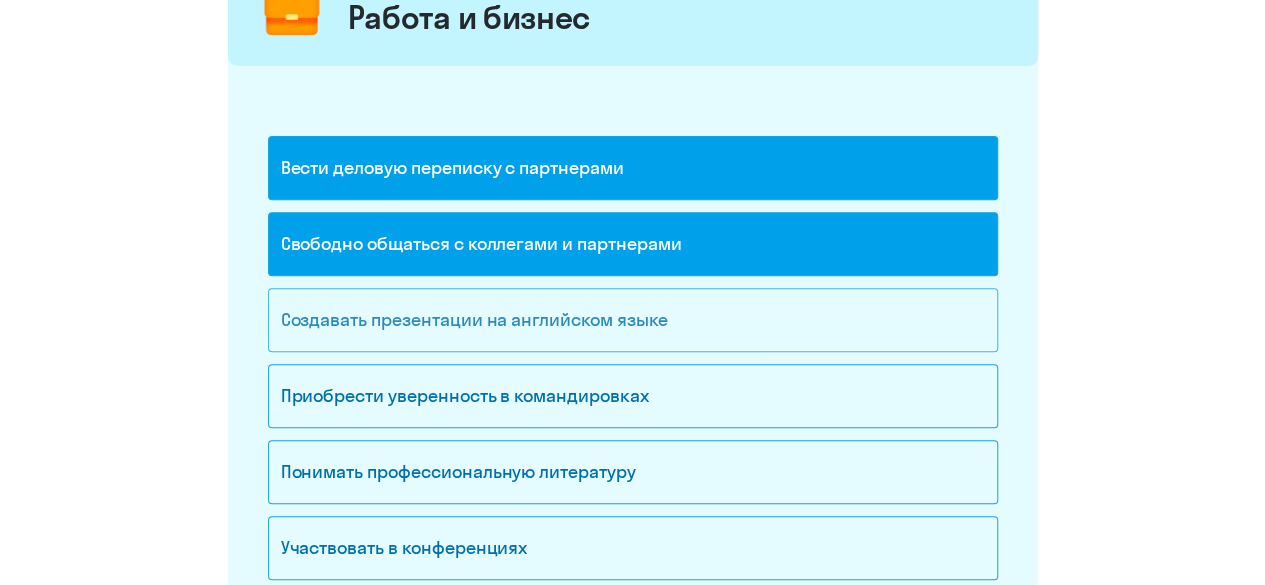 click on "Создавать презентации на английском языке" 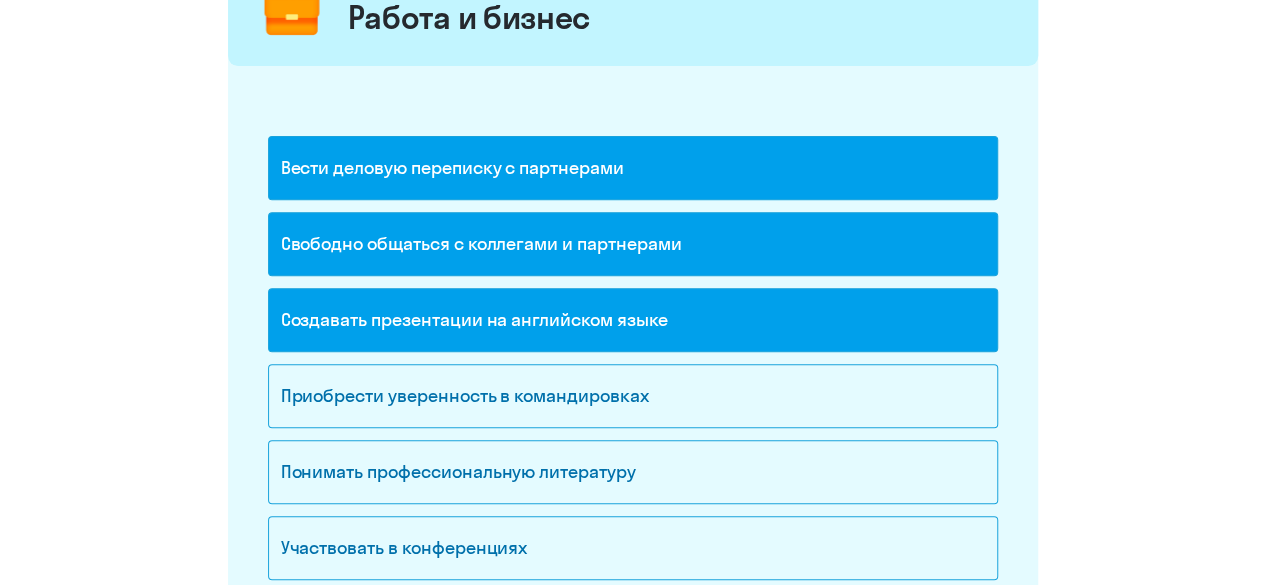 scroll, scrollTop: 400, scrollLeft: 0, axis: vertical 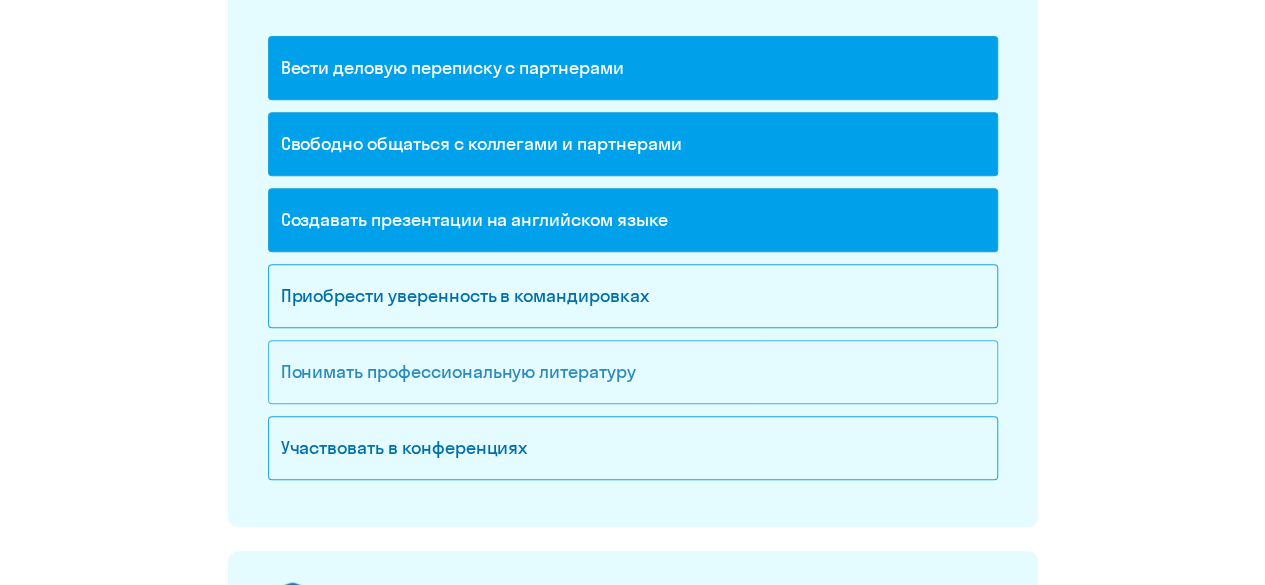click on "Понимать профессиональную литературу" 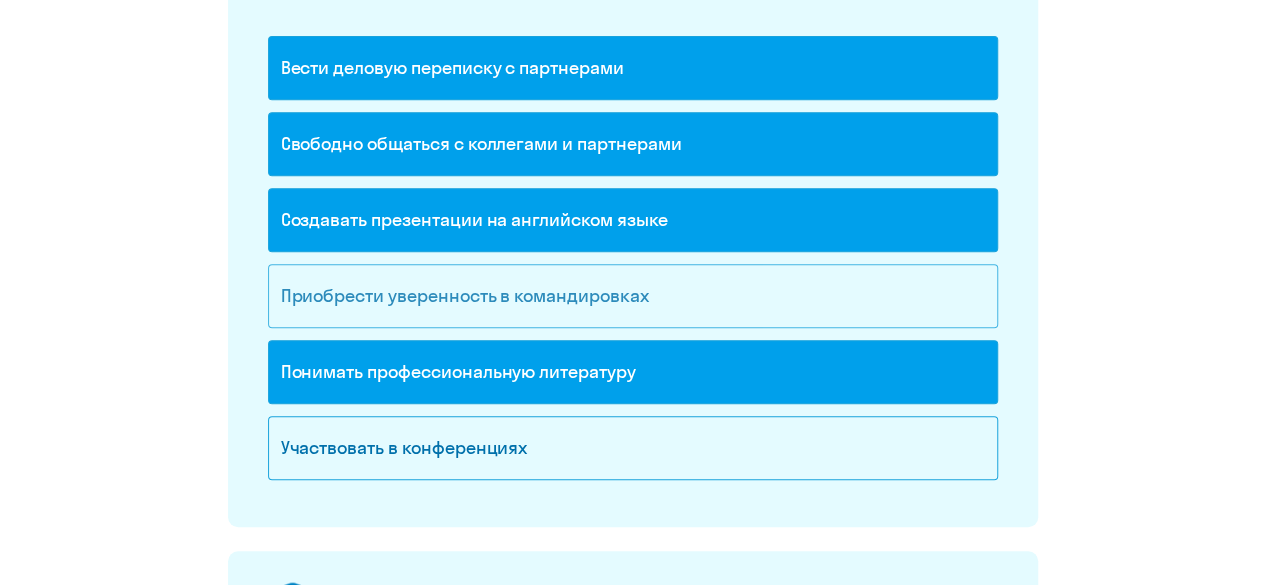 click on "Приобрести уверенность в командировках" 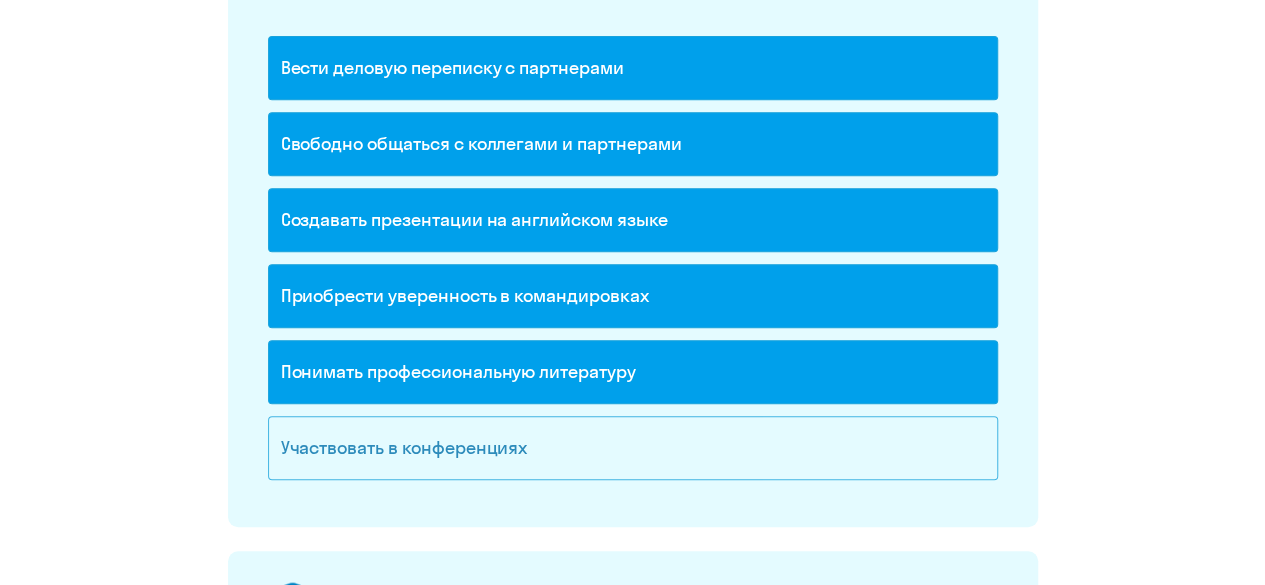 click on "Участвовать в конференциях" 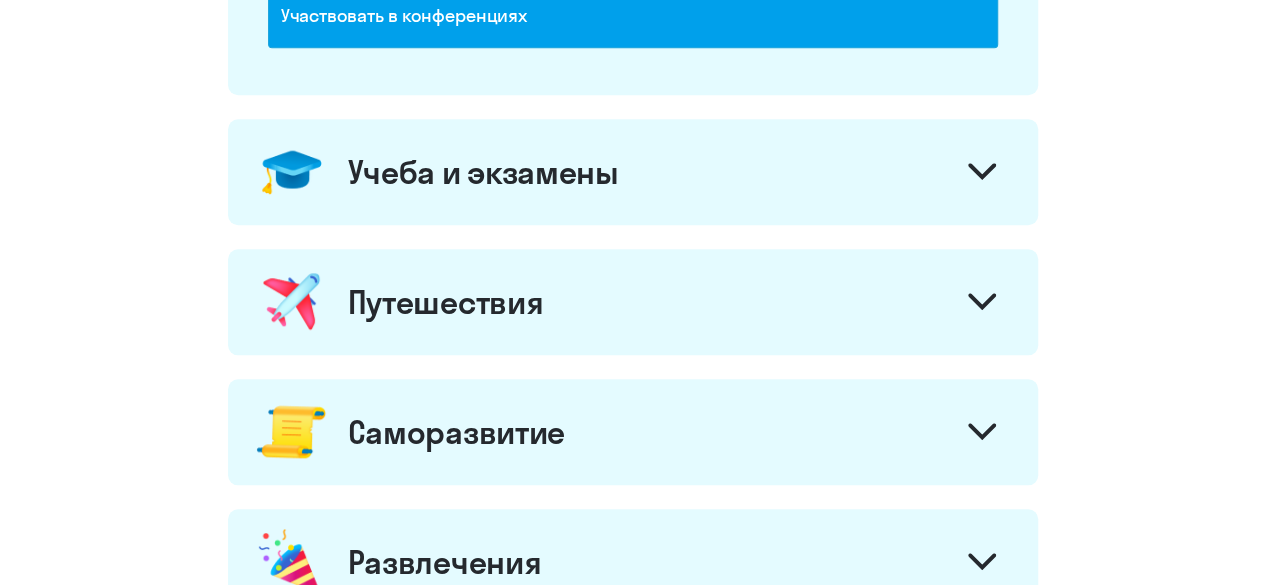 scroll, scrollTop: 700, scrollLeft: 0, axis: vertical 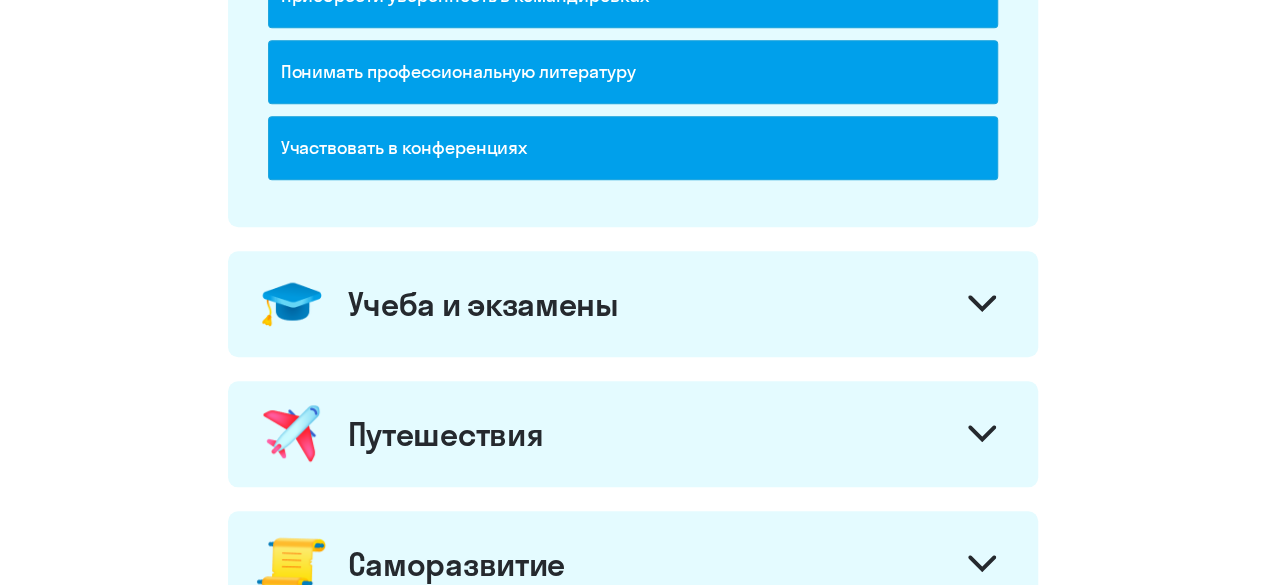 click on "Учеба и экзамены" 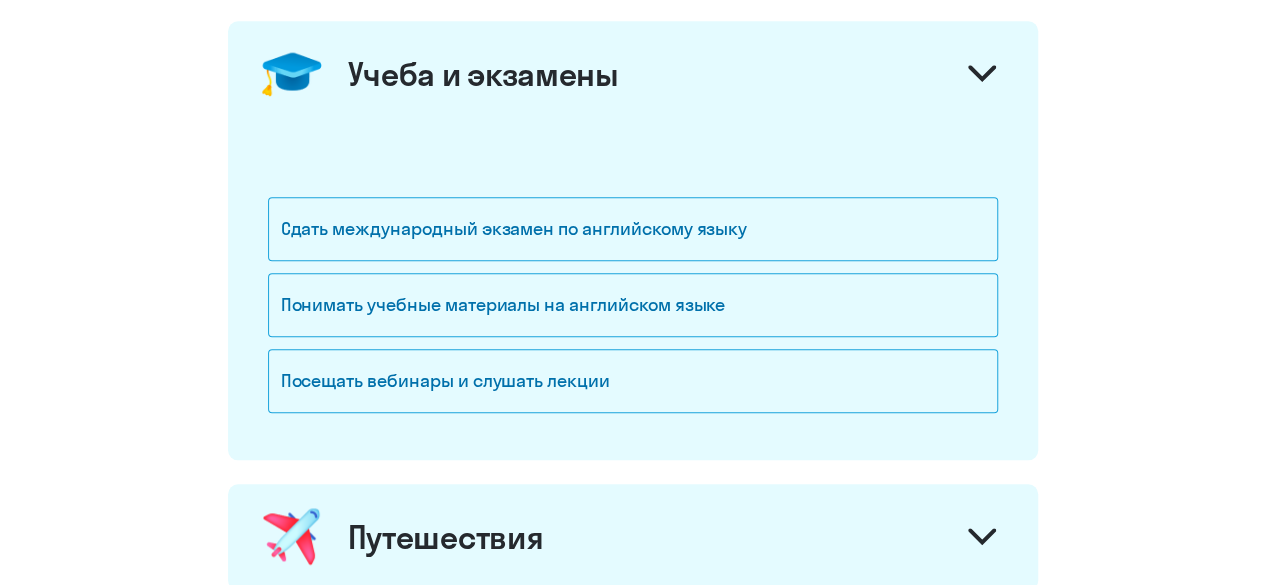 scroll, scrollTop: 900, scrollLeft: 0, axis: vertical 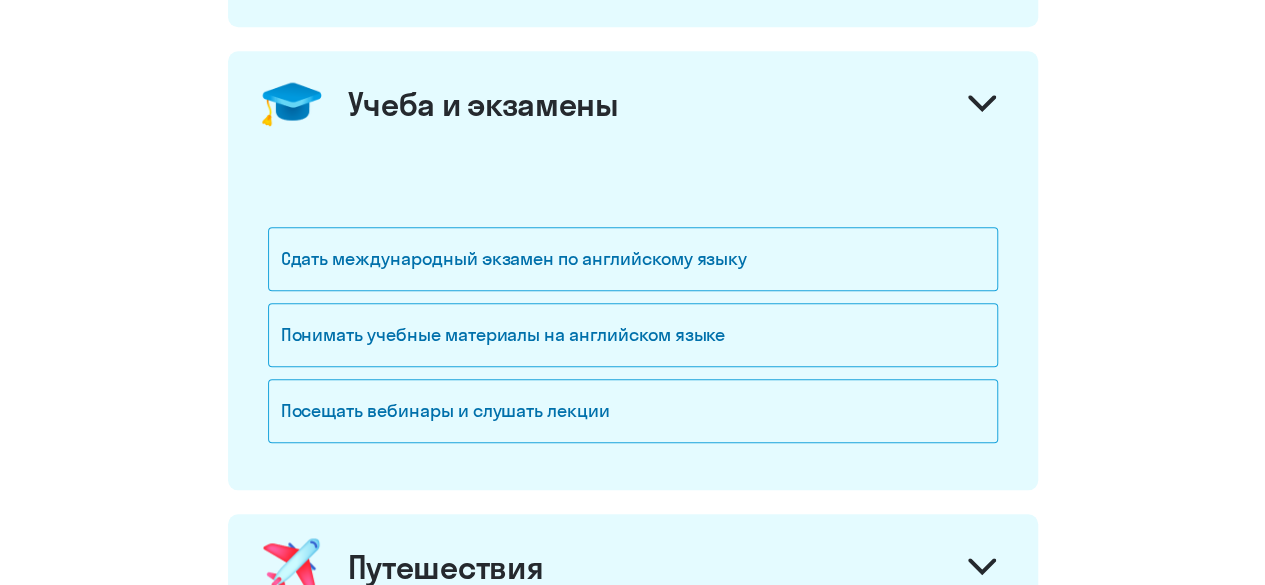click on "Учеба и экзамены" 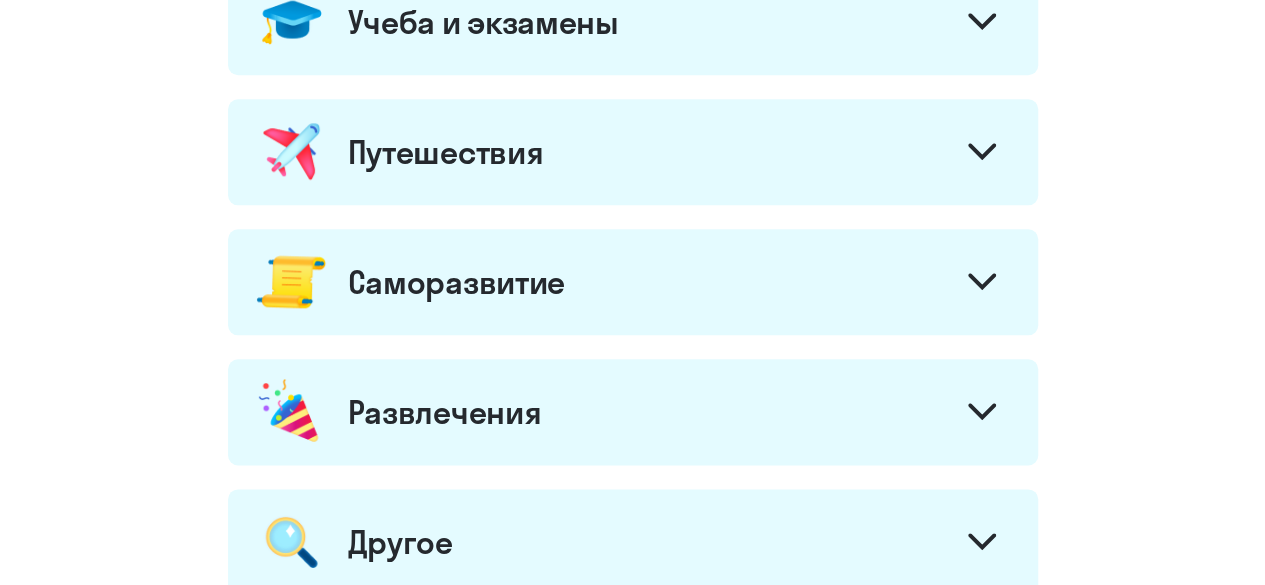 scroll, scrollTop: 1000, scrollLeft: 0, axis: vertical 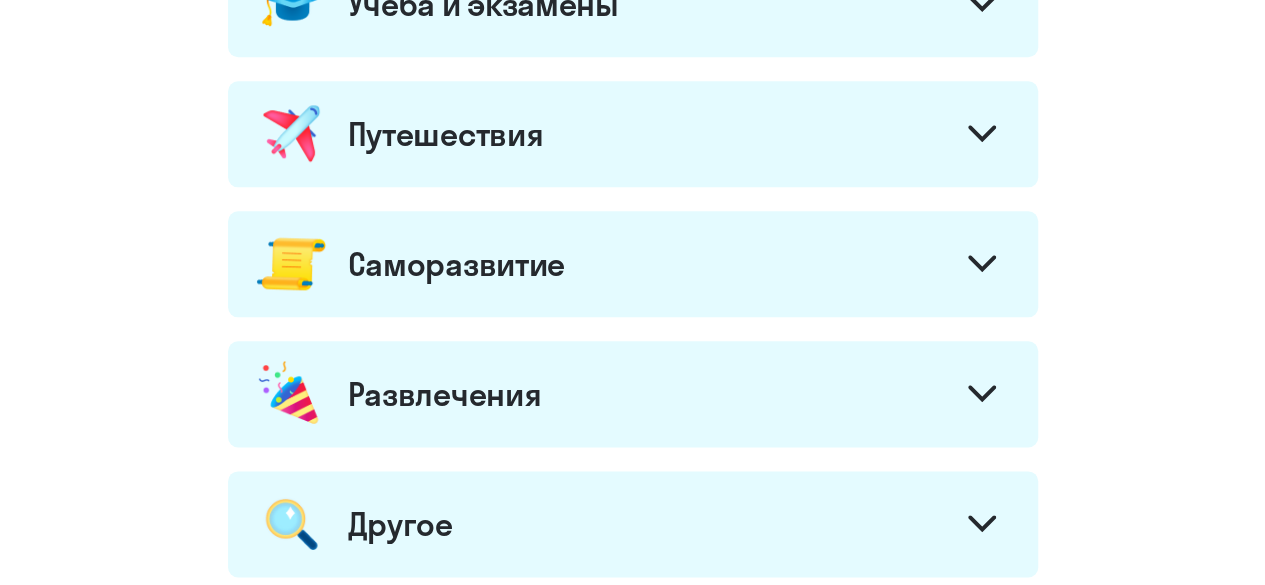 click on "Саморазвитие" 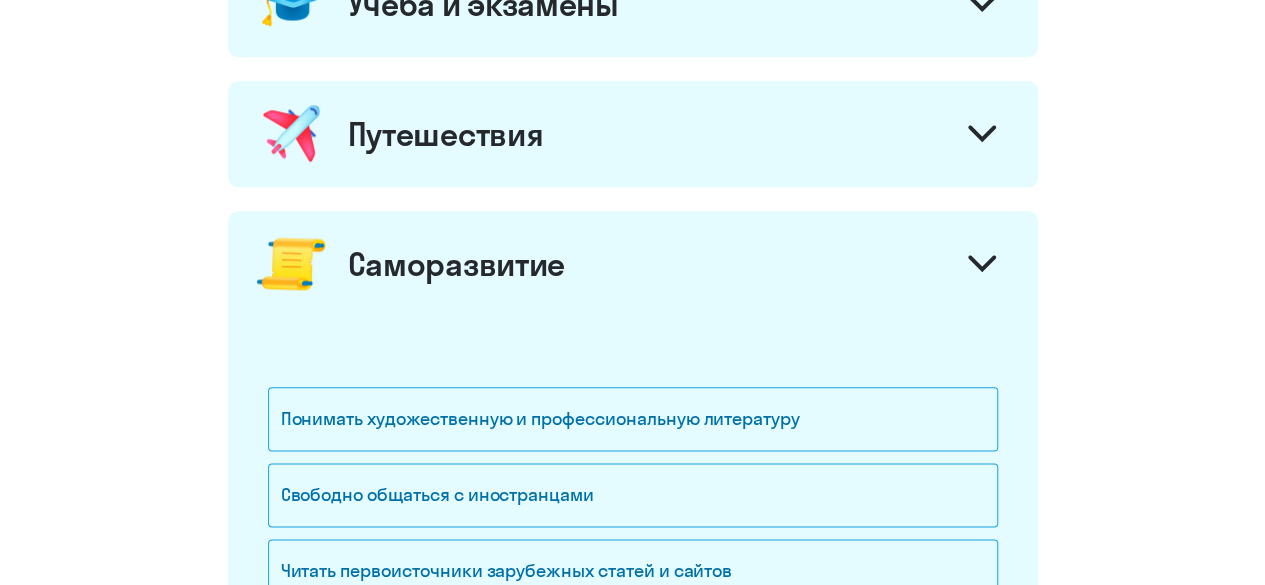 scroll, scrollTop: 1100, scrollLeft: 0, axis: vertical 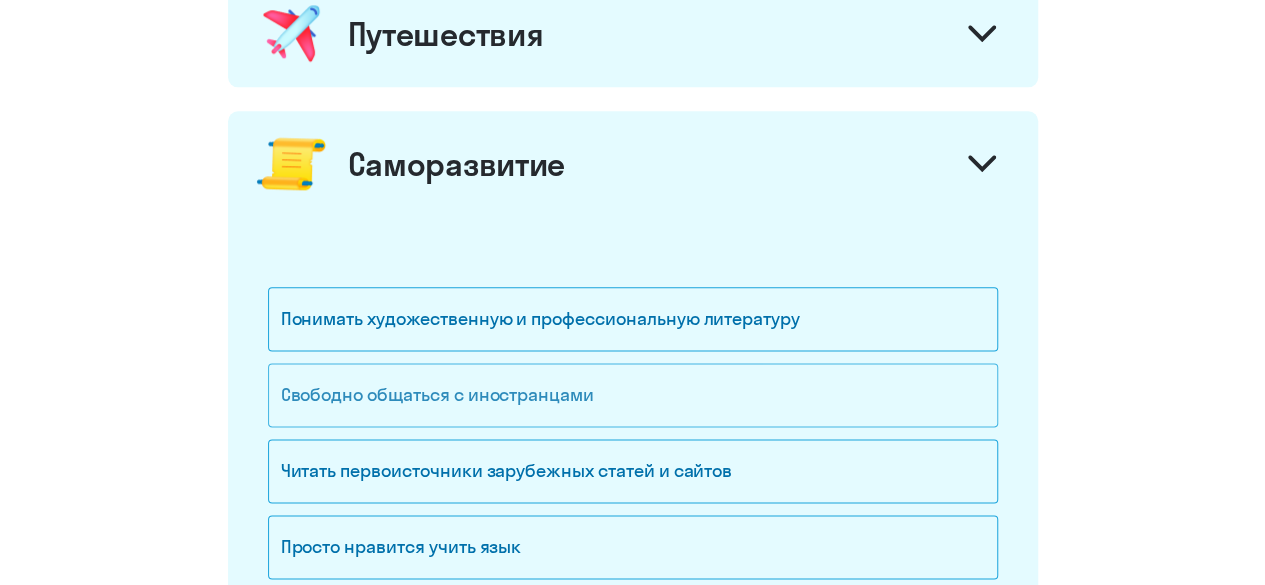 click on "Свободно общаться с иностранцами" 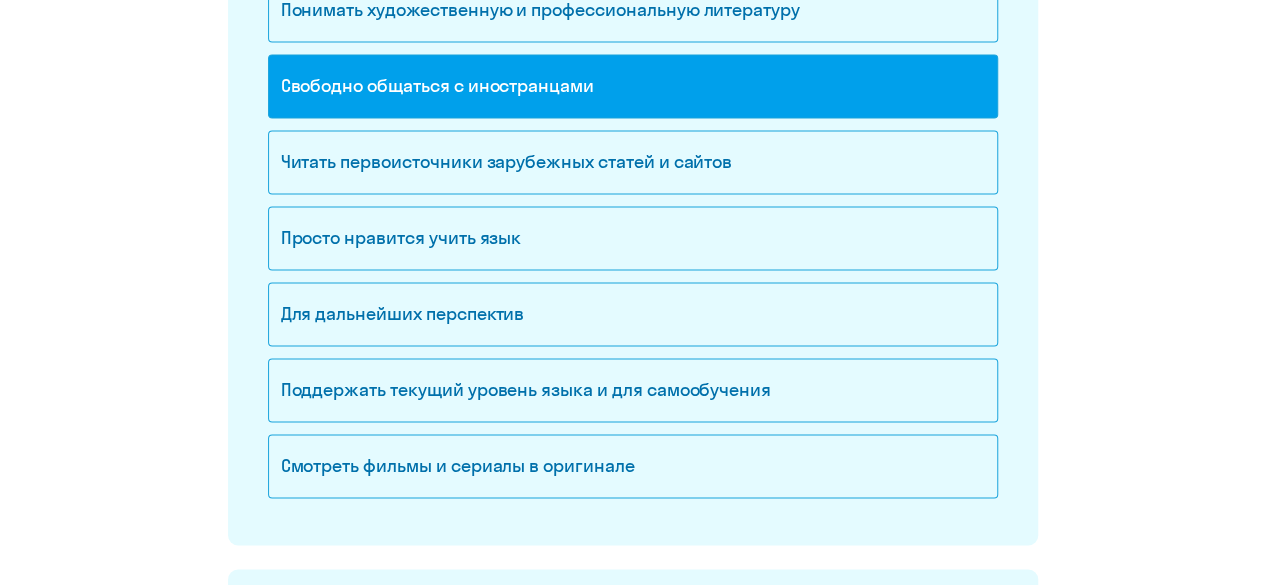 scroll, scrollTop: 1500, scrollLeft: 0, axis: vertical 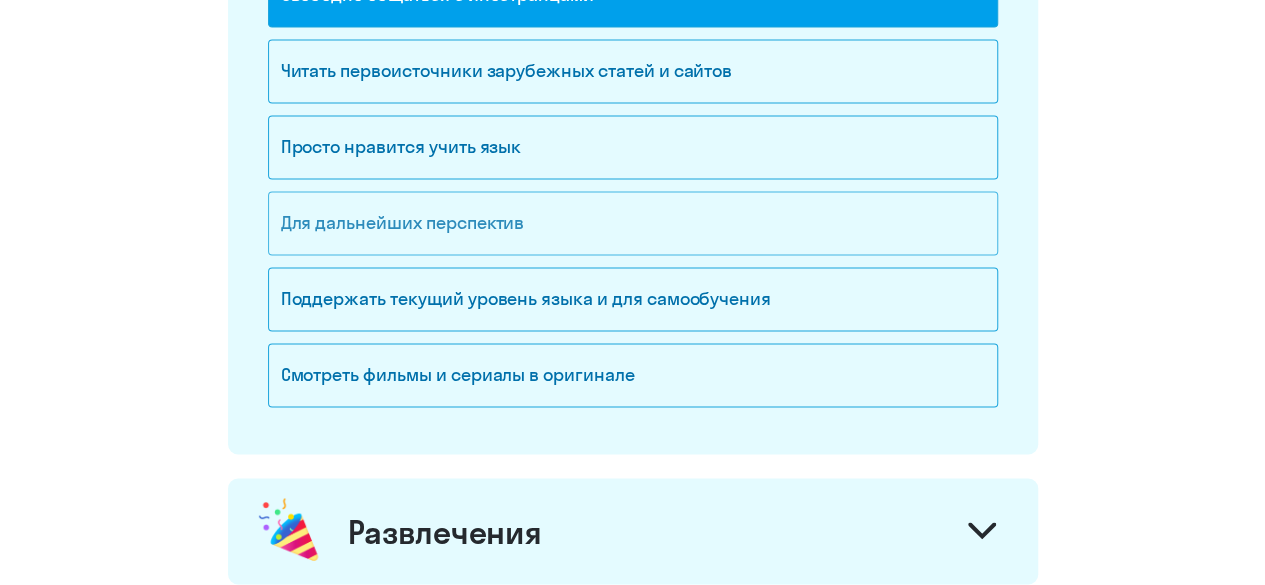 click on "Для дальнейших перспектив" 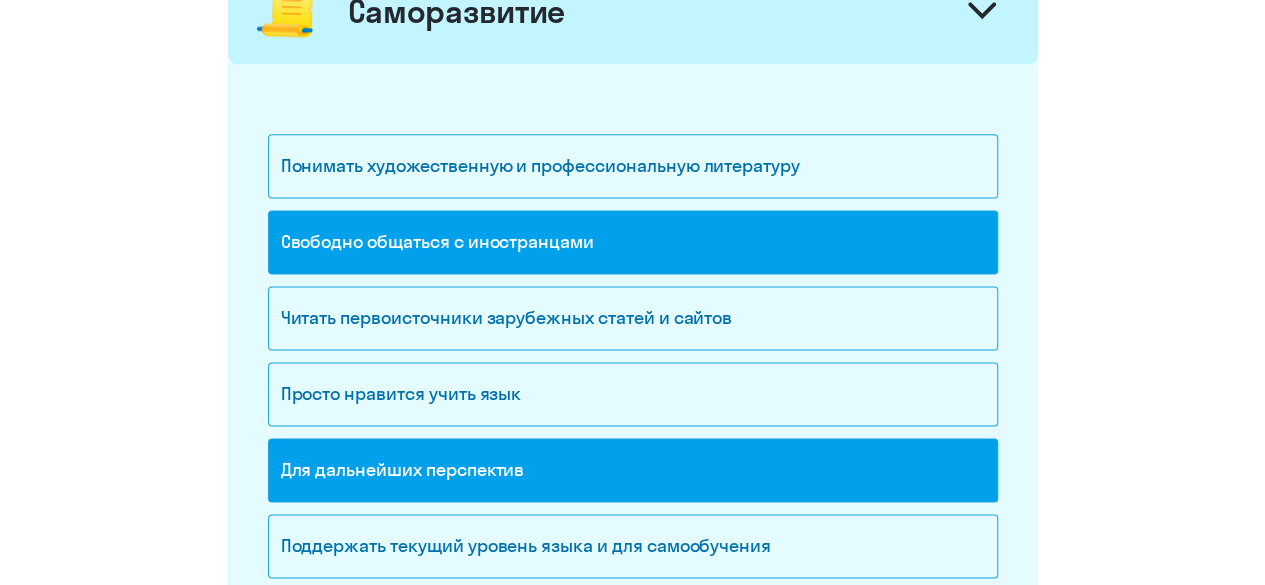 scroll, scrollTop: 1200, scrollLeft: 0, axis: vertical 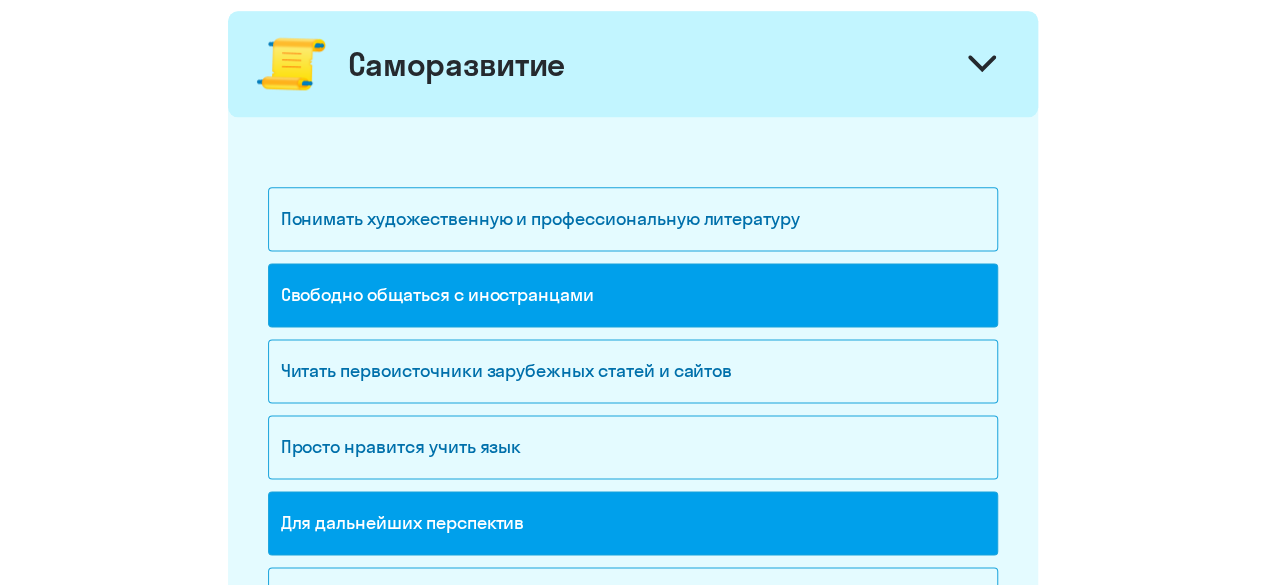 click on "Саморазвитие" 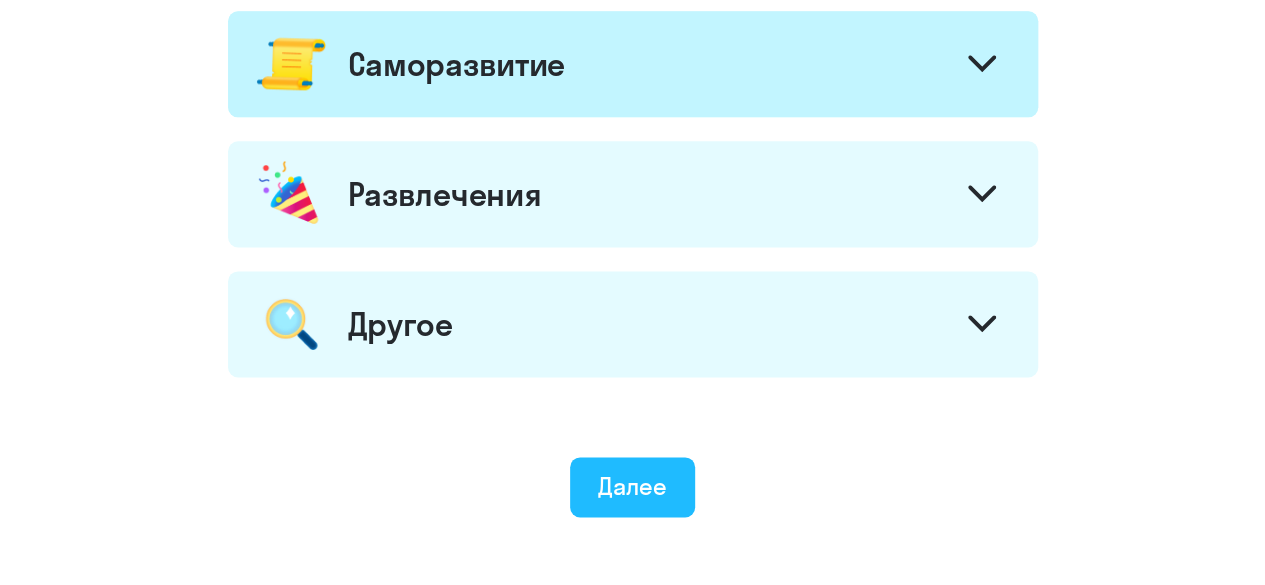 click on "Далее" 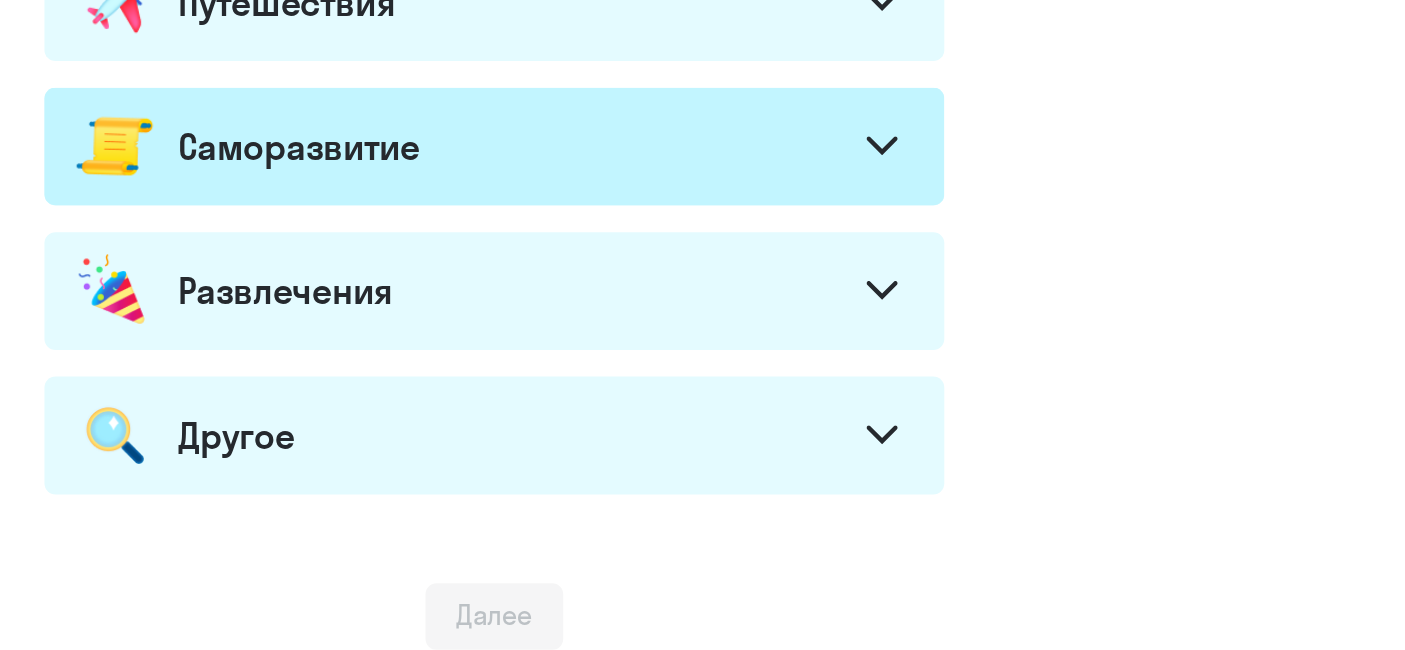 scroll, scrollTop: 0, scrollLeft: 0, axis: both 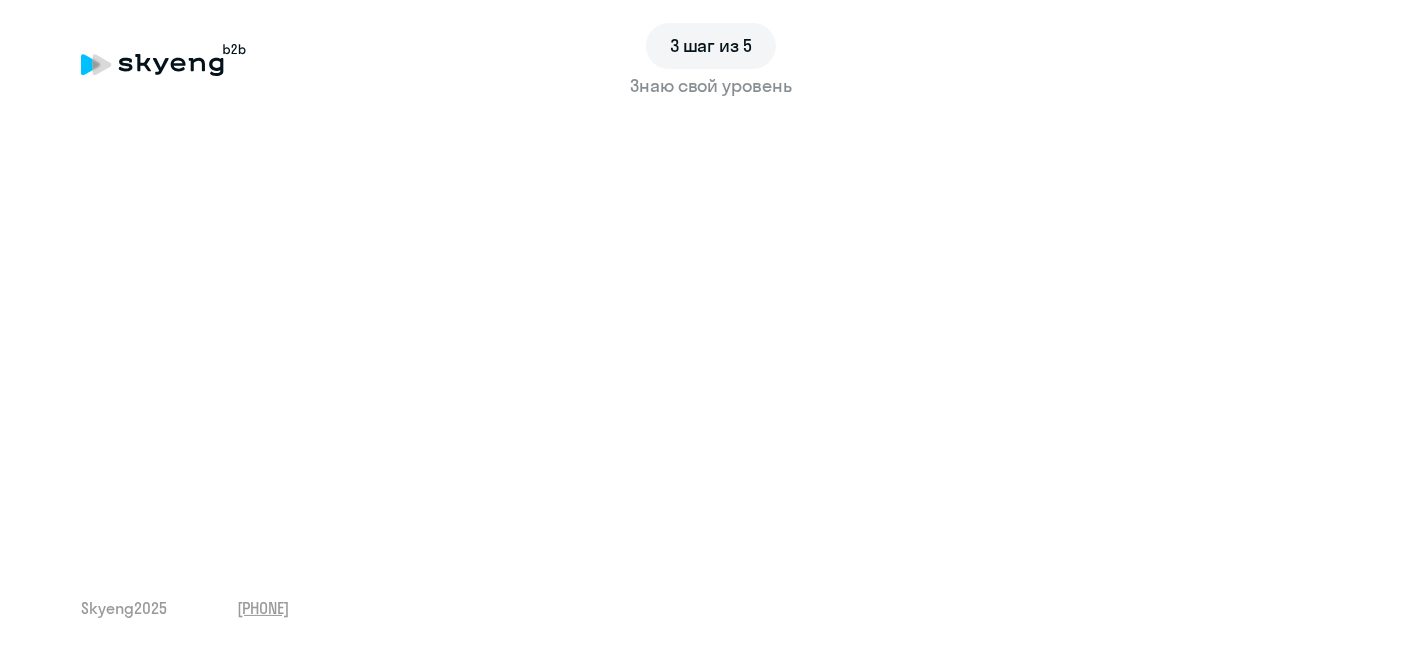 click on "3 шаг из 5   Знаю свой уровень  Skyeng  2025  [PHONE]" at bounding box center (711, 325) 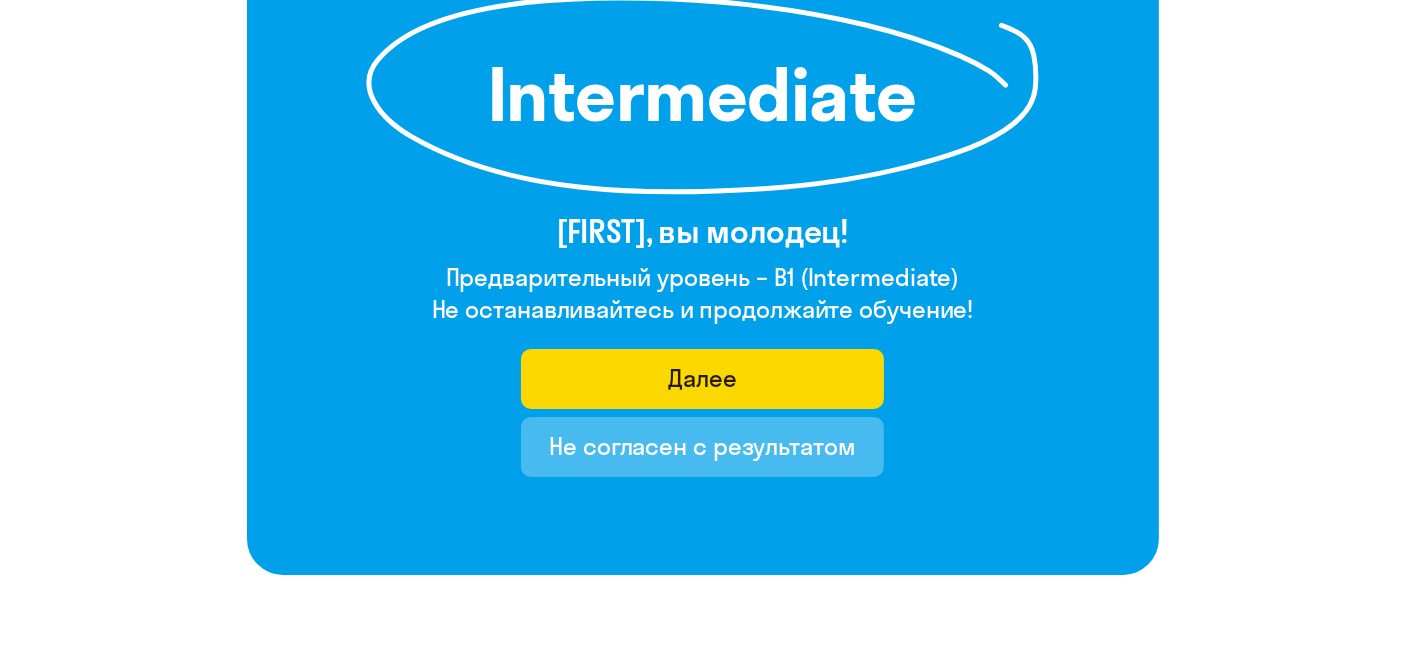 scroll, scrollTop: 443, scrollLeft: 0, axis: vertical 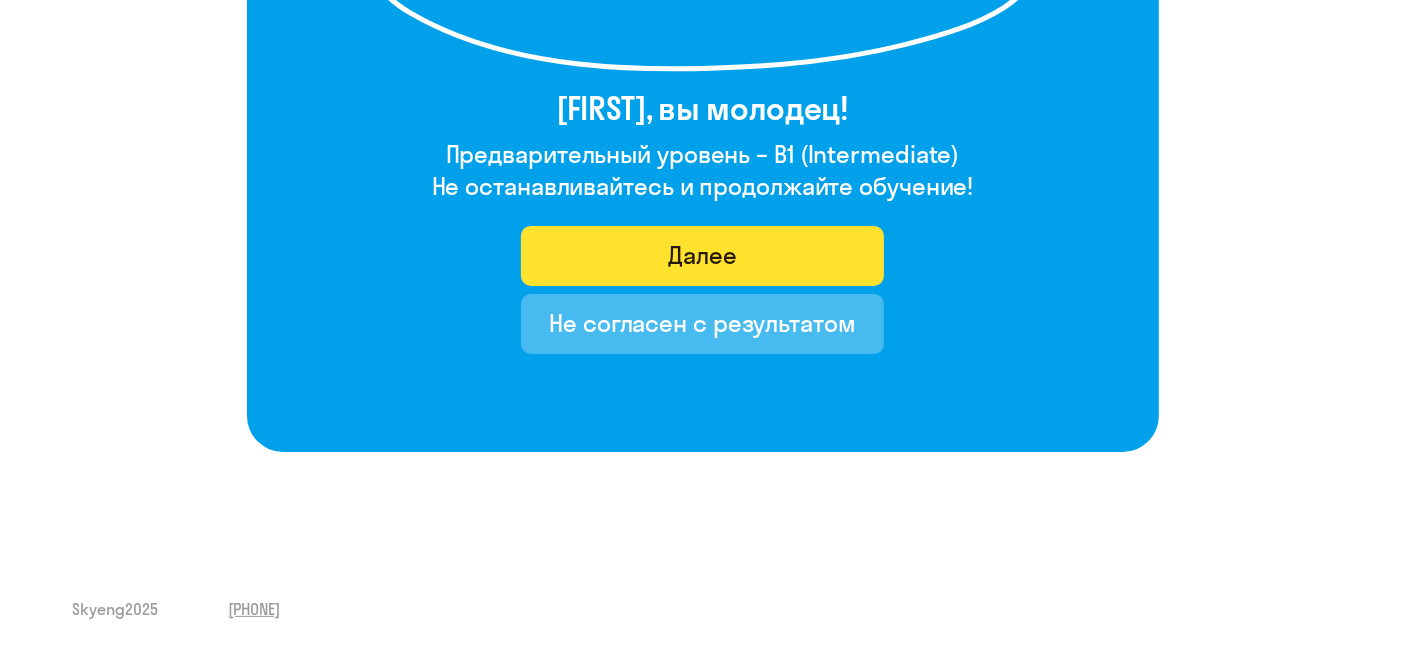click on "Далее" 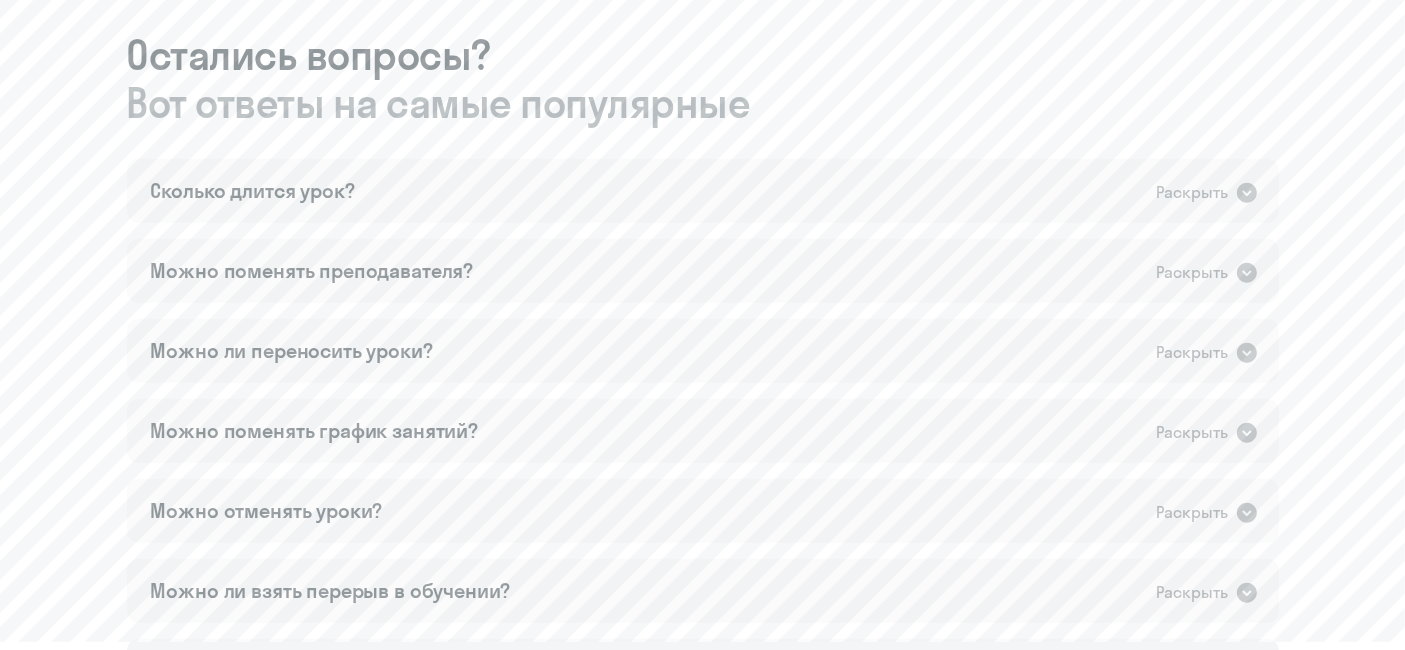 scroll, scrollTop: 1111, scrollLeft: 0, axis: vertical 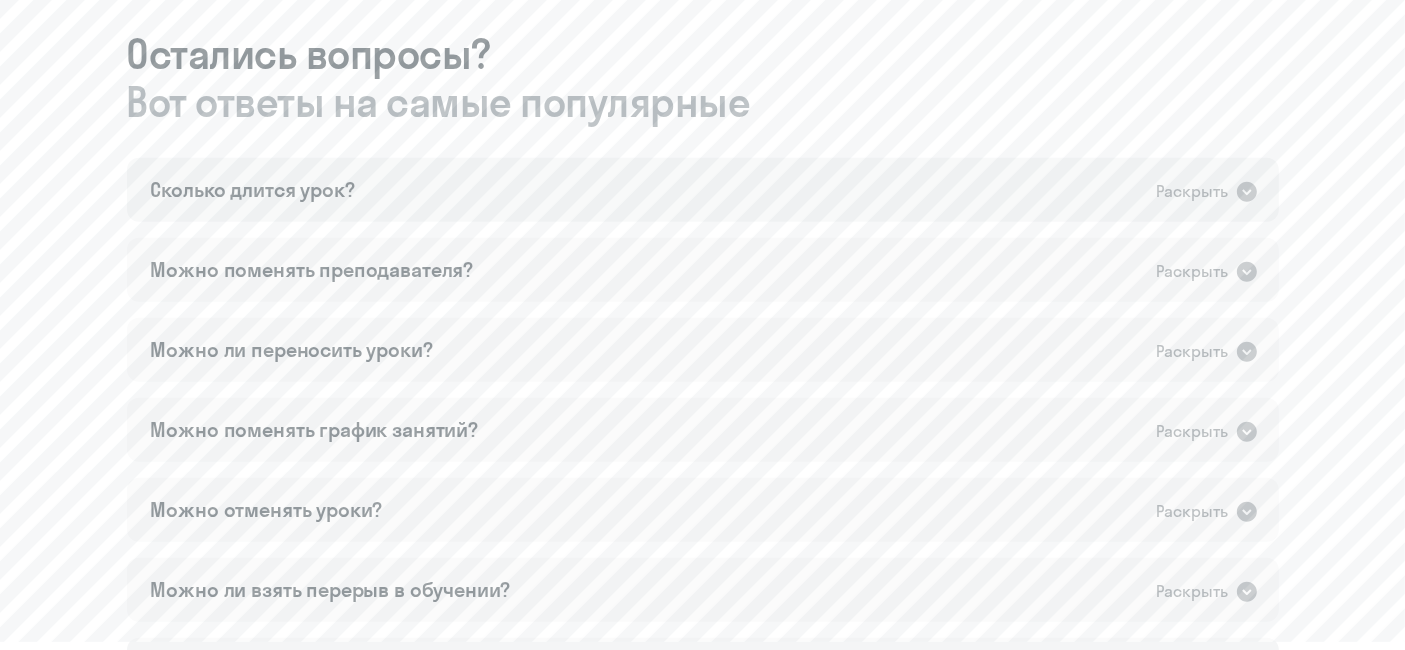 click on "Сколько длится урок?   Раскрыть" 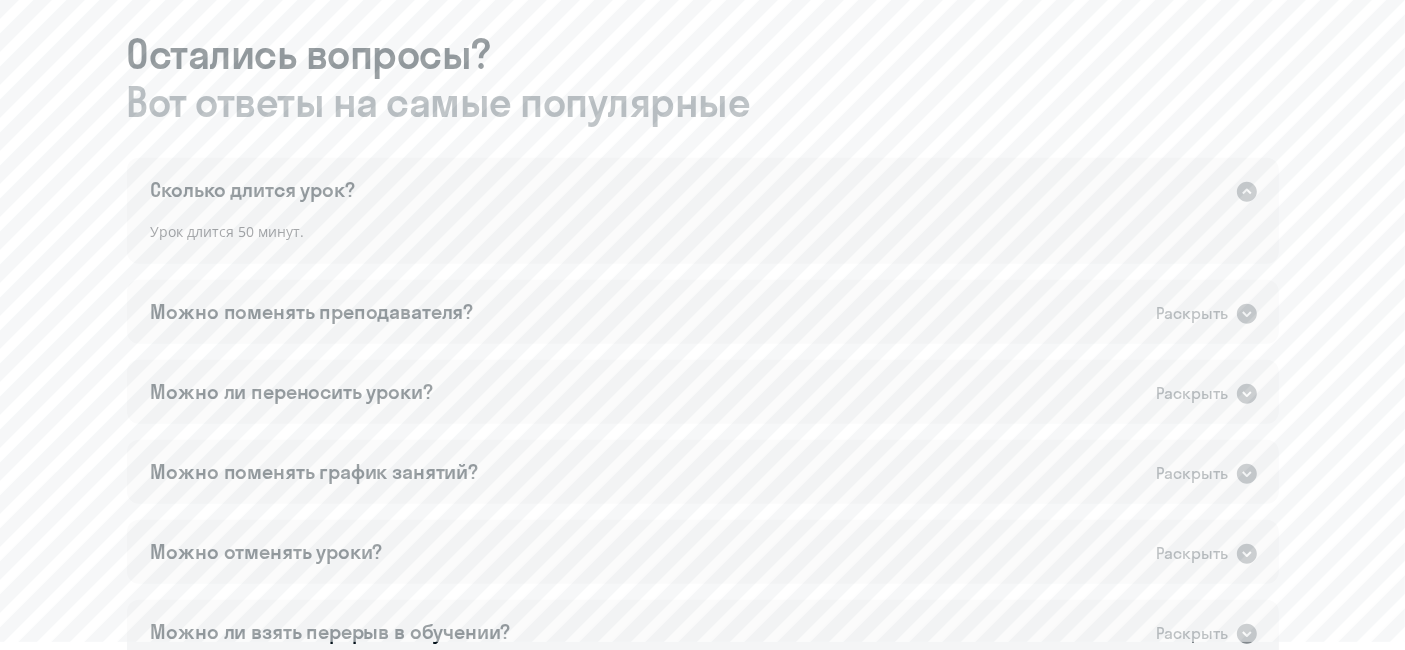 click on "Сколько длится урок?   Раскрыть" 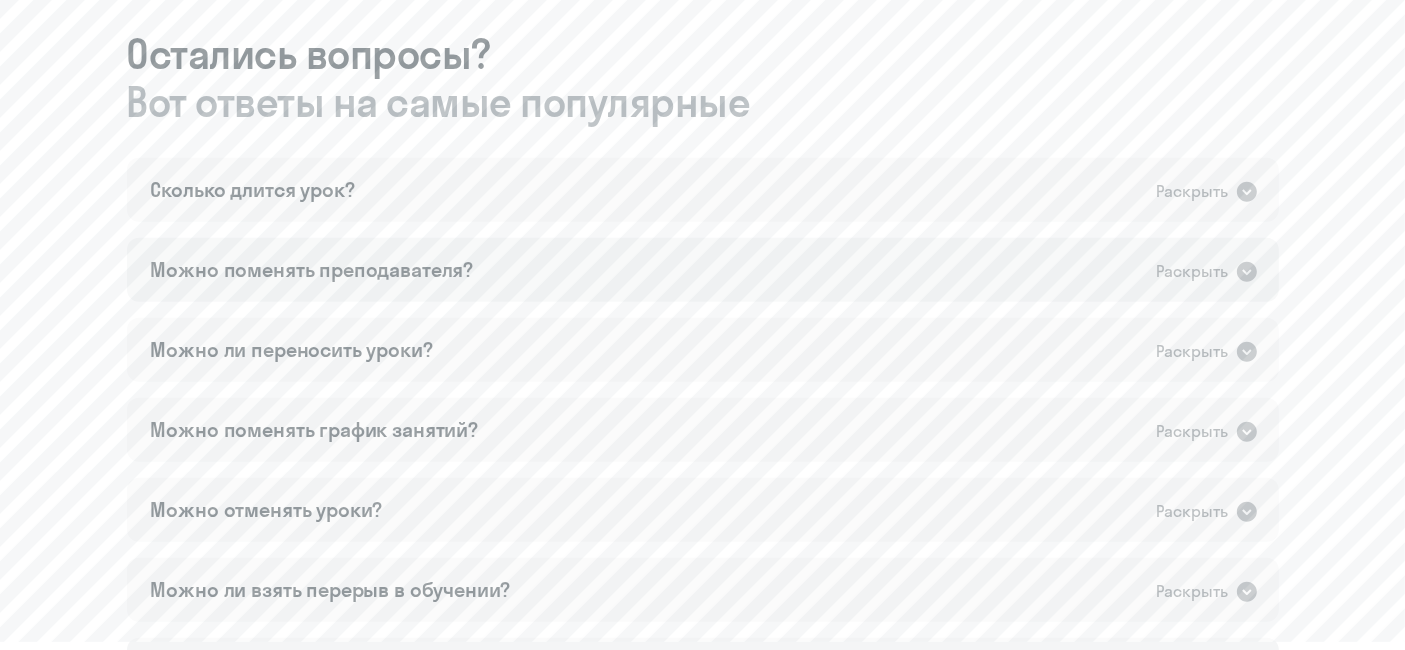 click on "Можно поменять преподавателя?   Раскрыть" 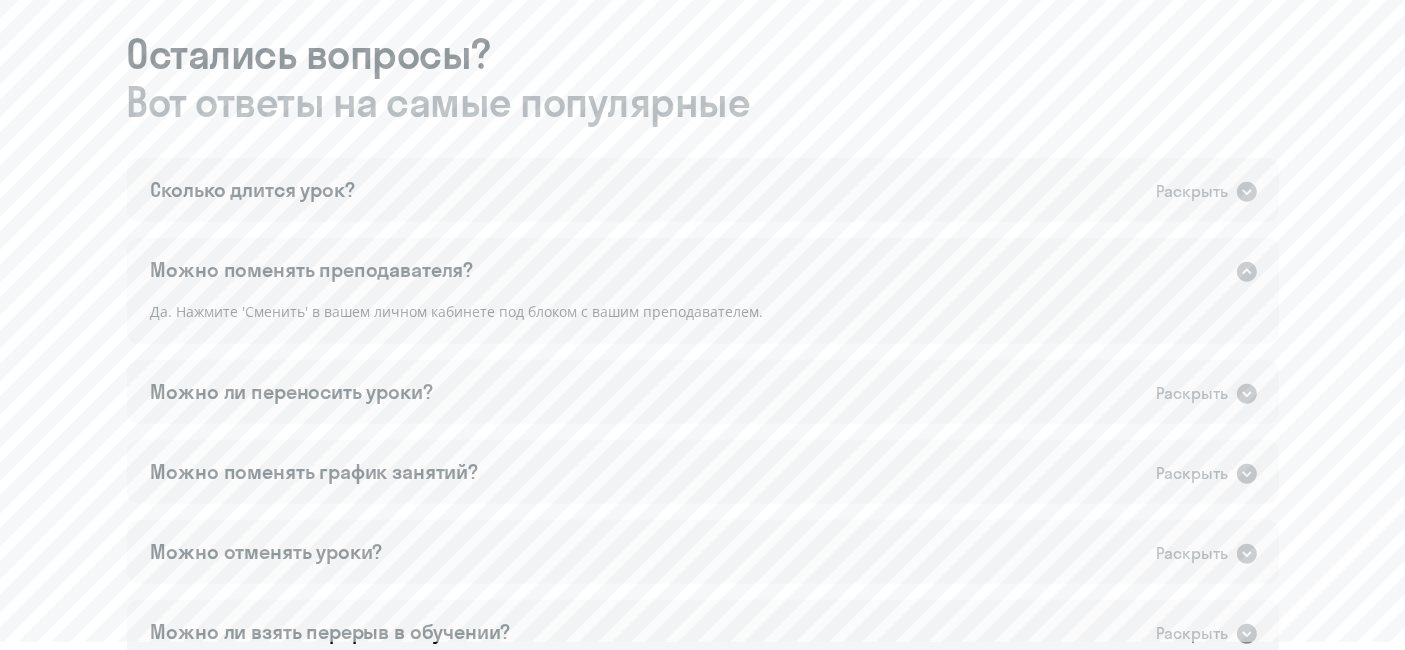 click on "Можно поменять преподавателя?   Раскрыть" 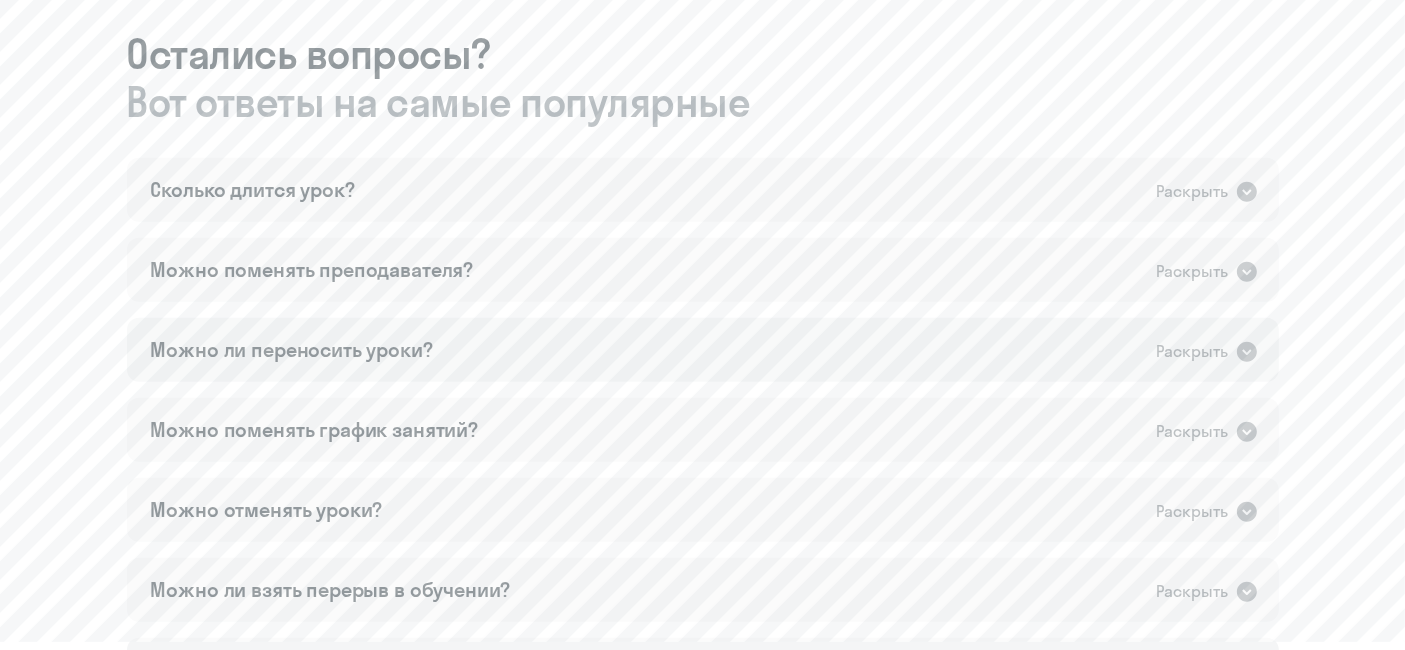 click on "Можно ли переносить уроки?   Раскрыть" 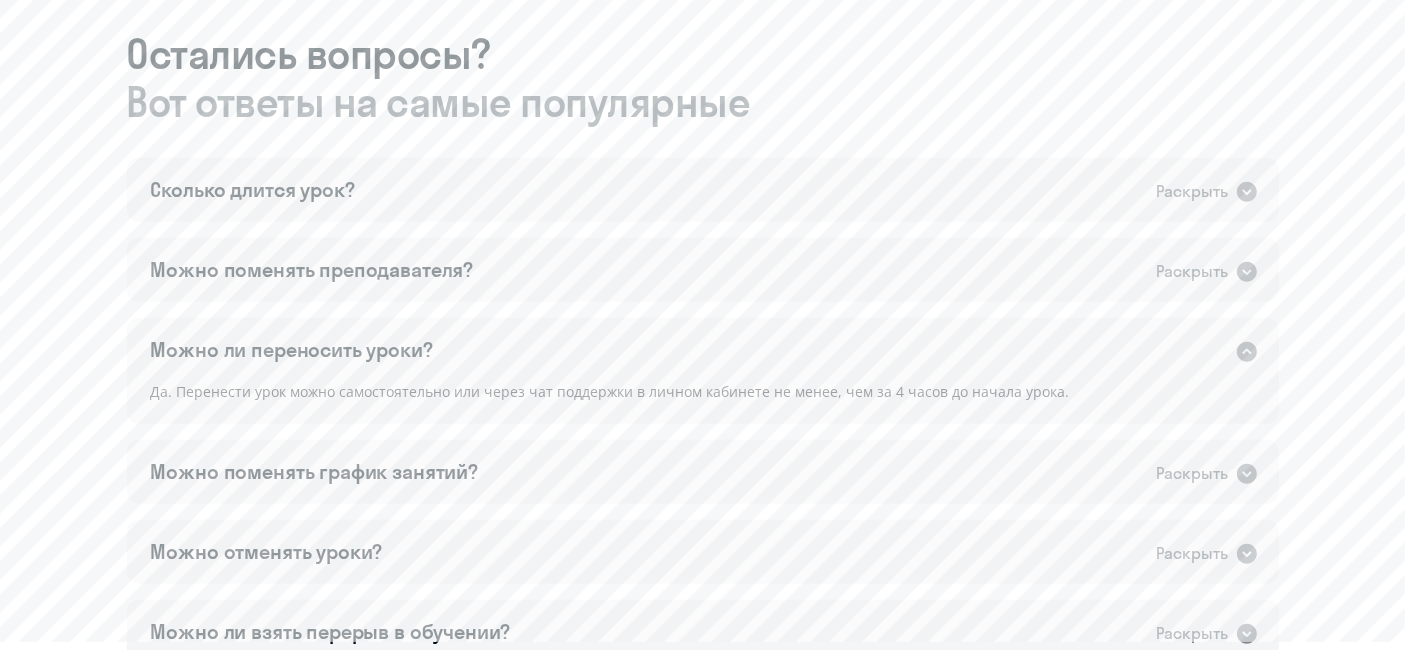 click on "Можно ли переносить уроки?   Раскрыть" 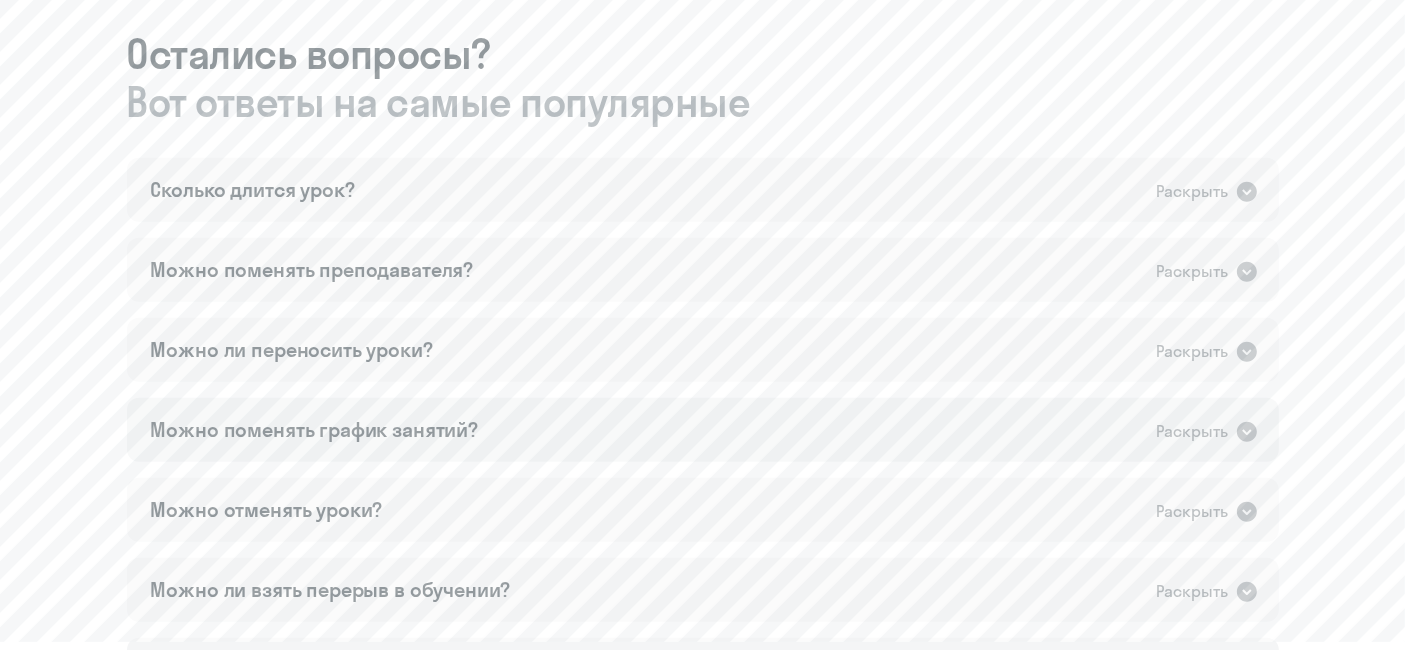 click on "Можно поменять график занятий?   Раскрыть" 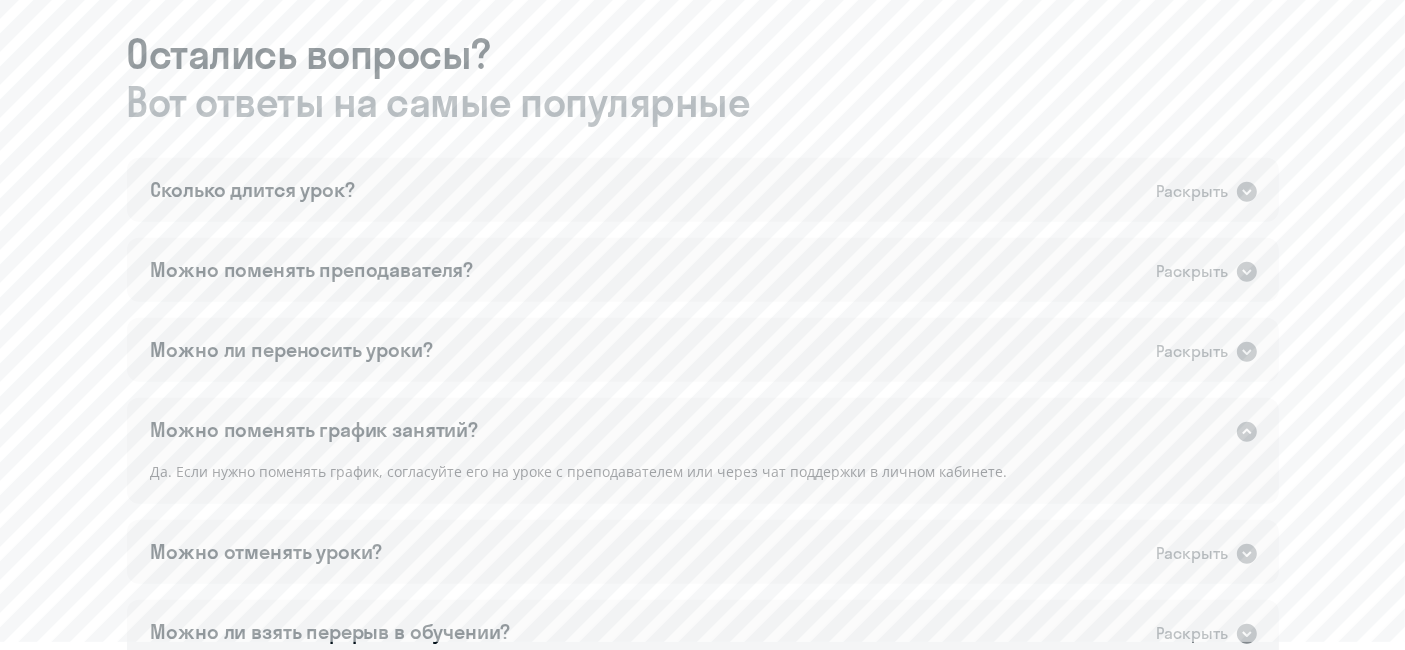 click on "Можно поменять график занятий?   Раскрыть" 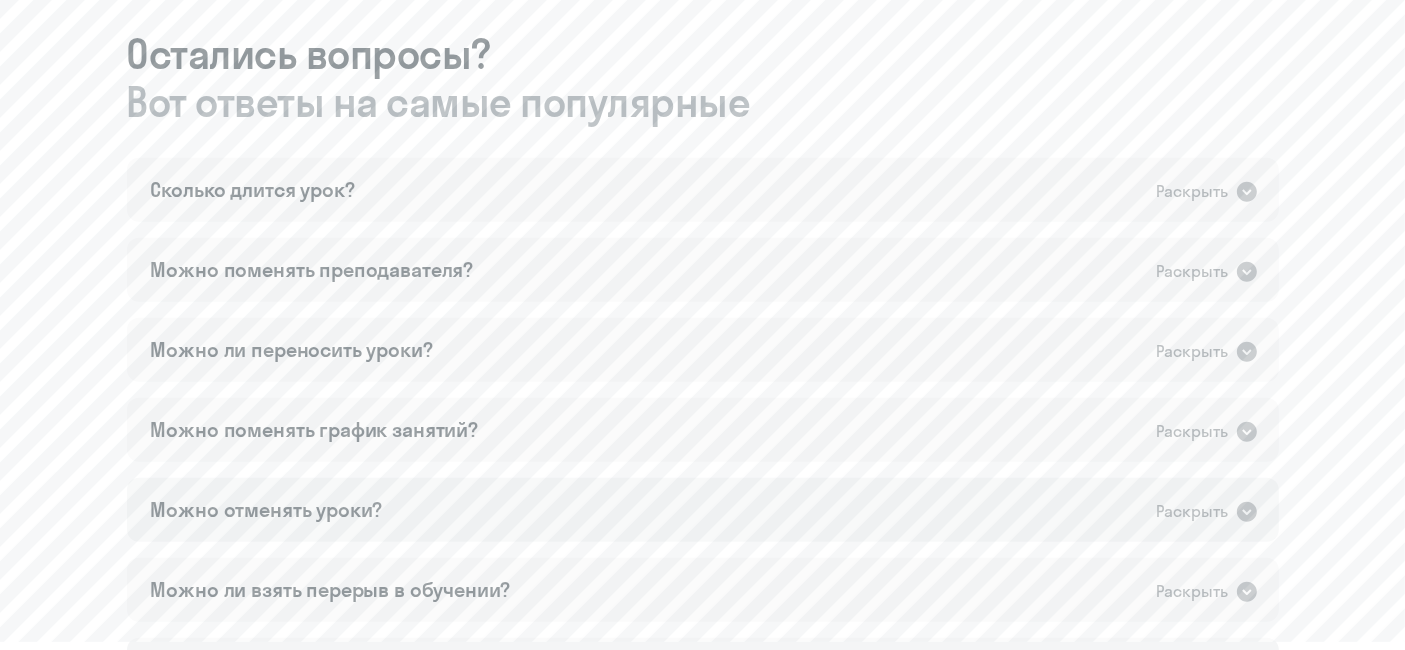 click on "Можно отменять уроки?   Раскрыть" 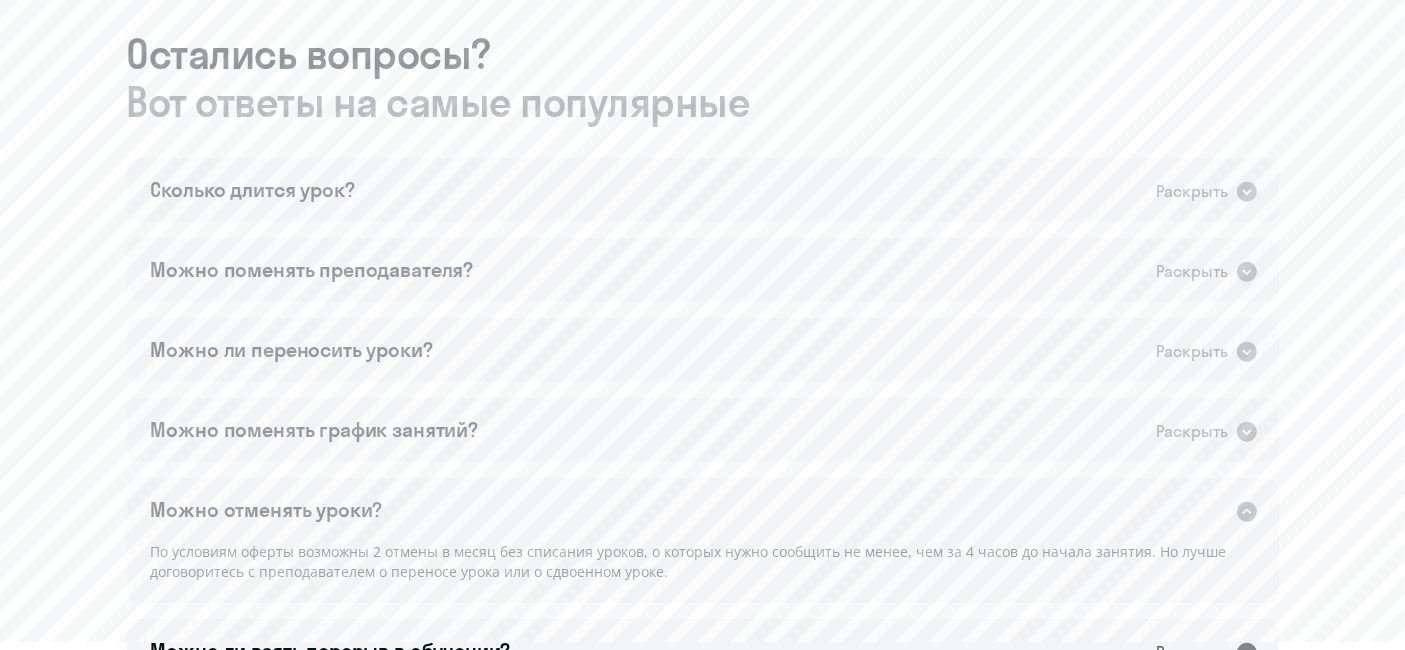 click on "Можно отменять уроки?   Раскрыть" 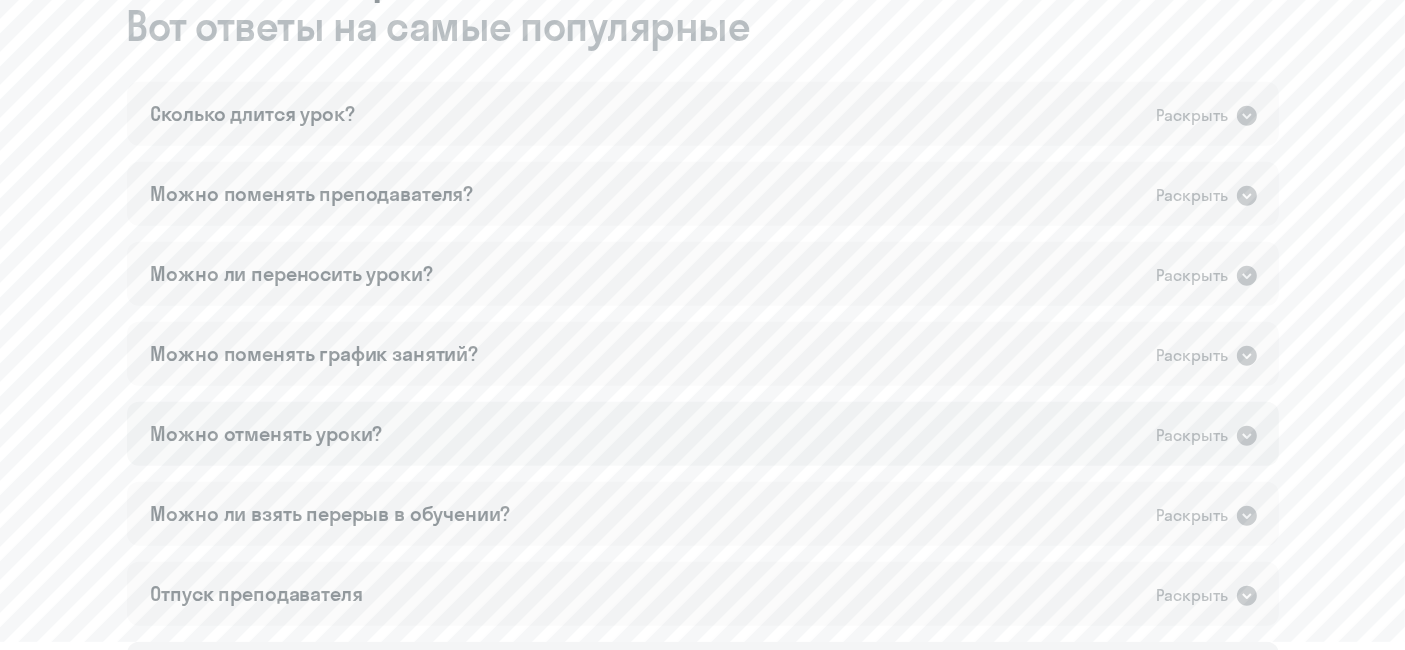 scroll, scrollTop: 1222, scrollLeft: 0, axis: vertical 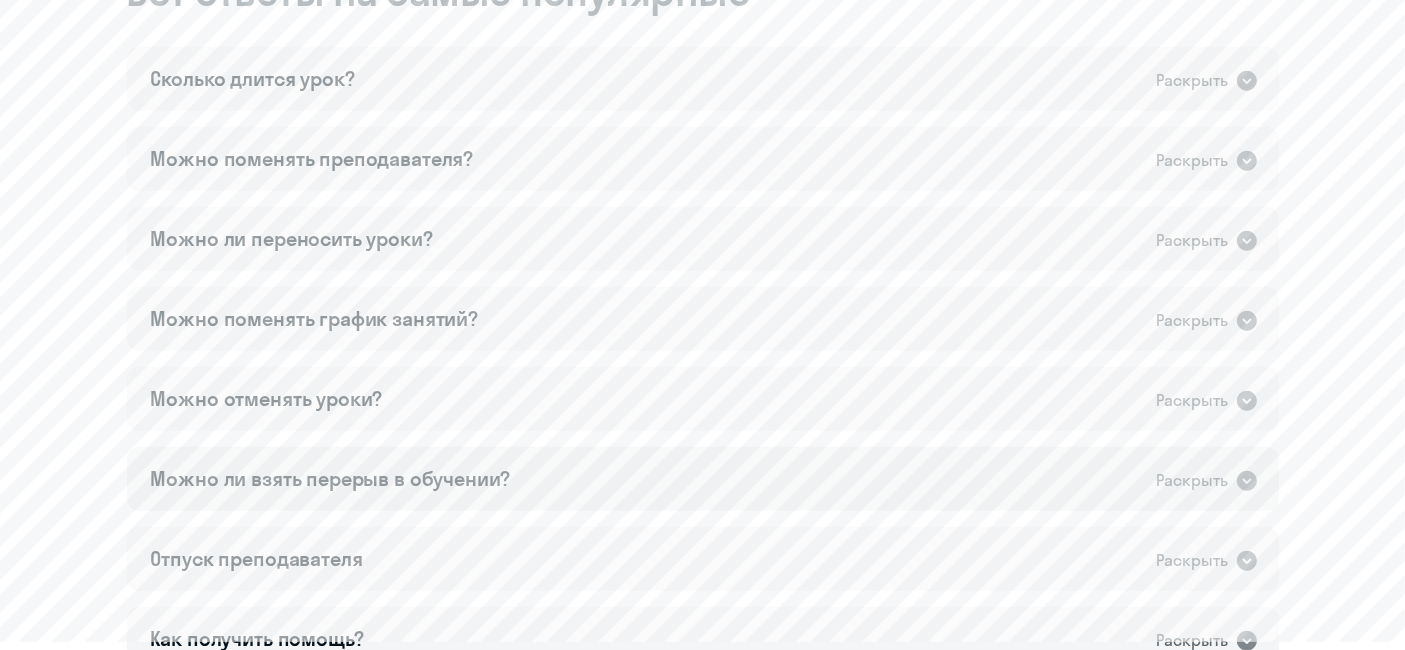 click on "Можно ли взять перерыв в обучении?" 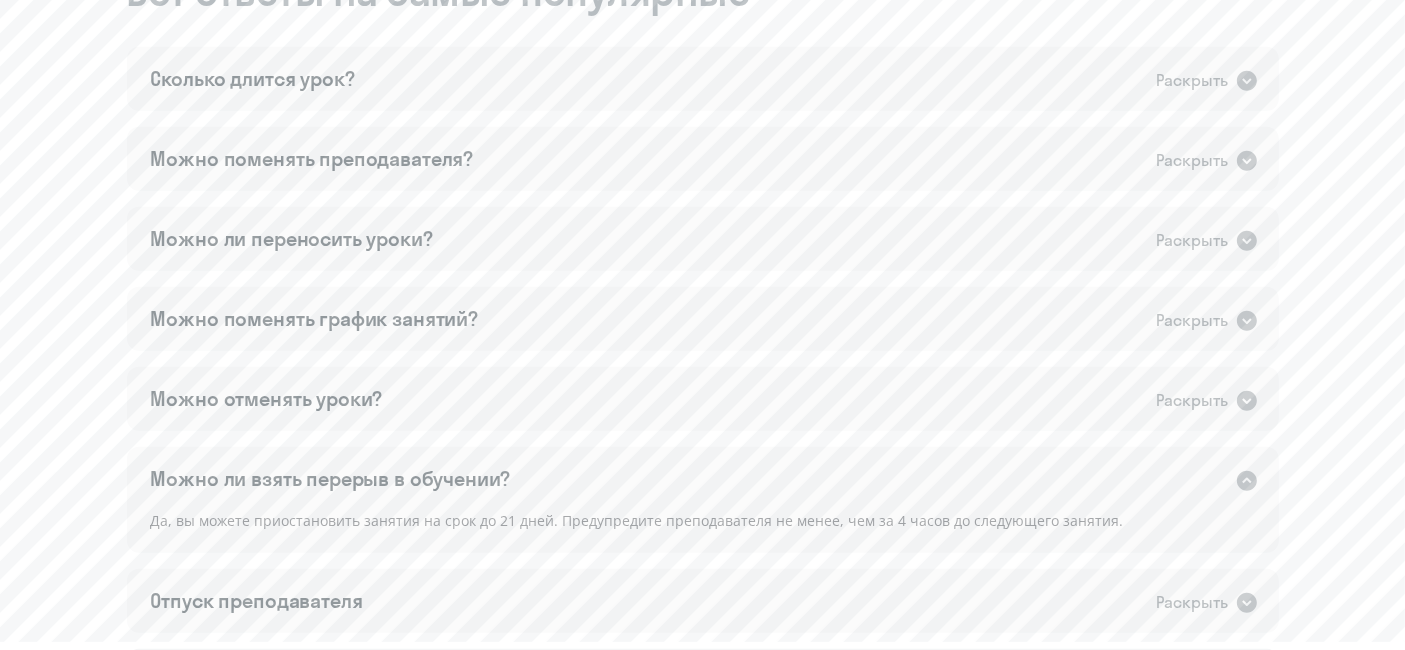 click on "Можно ли взять перерыв в обучении?" 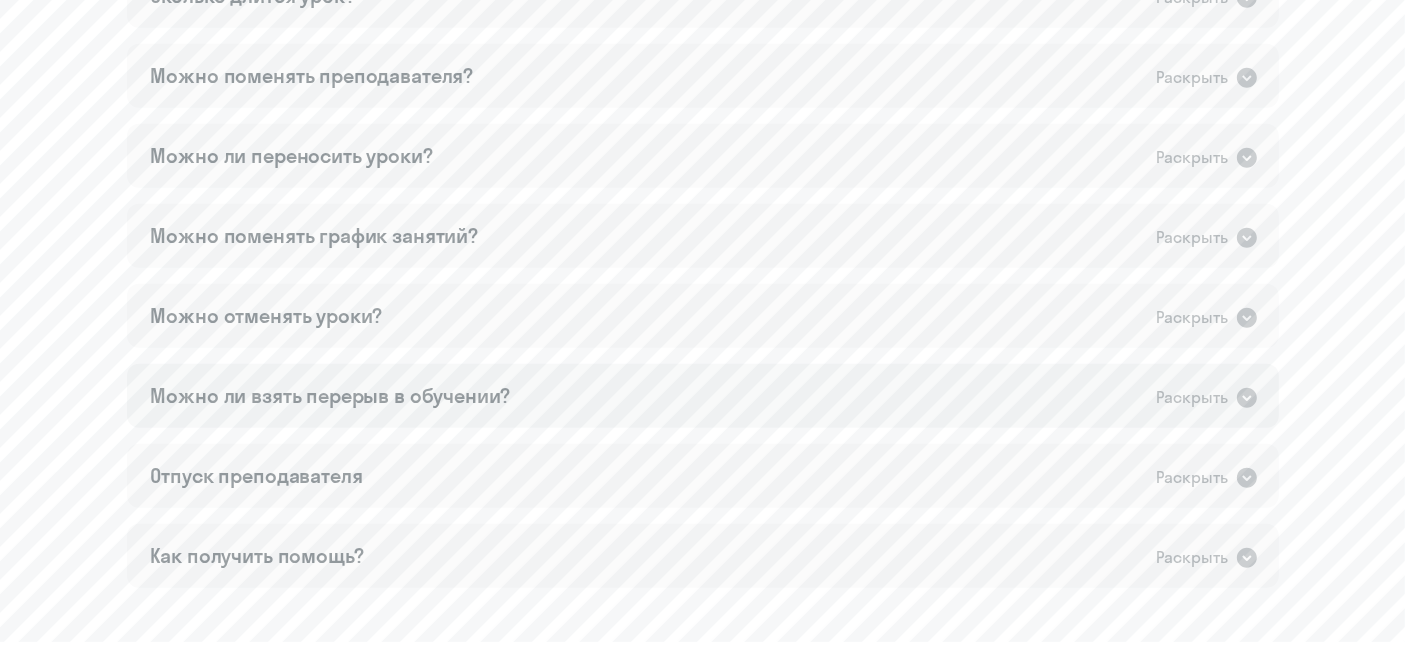 scroll, scrollTop: 1333, scrollLeft: 0, axis: vertical 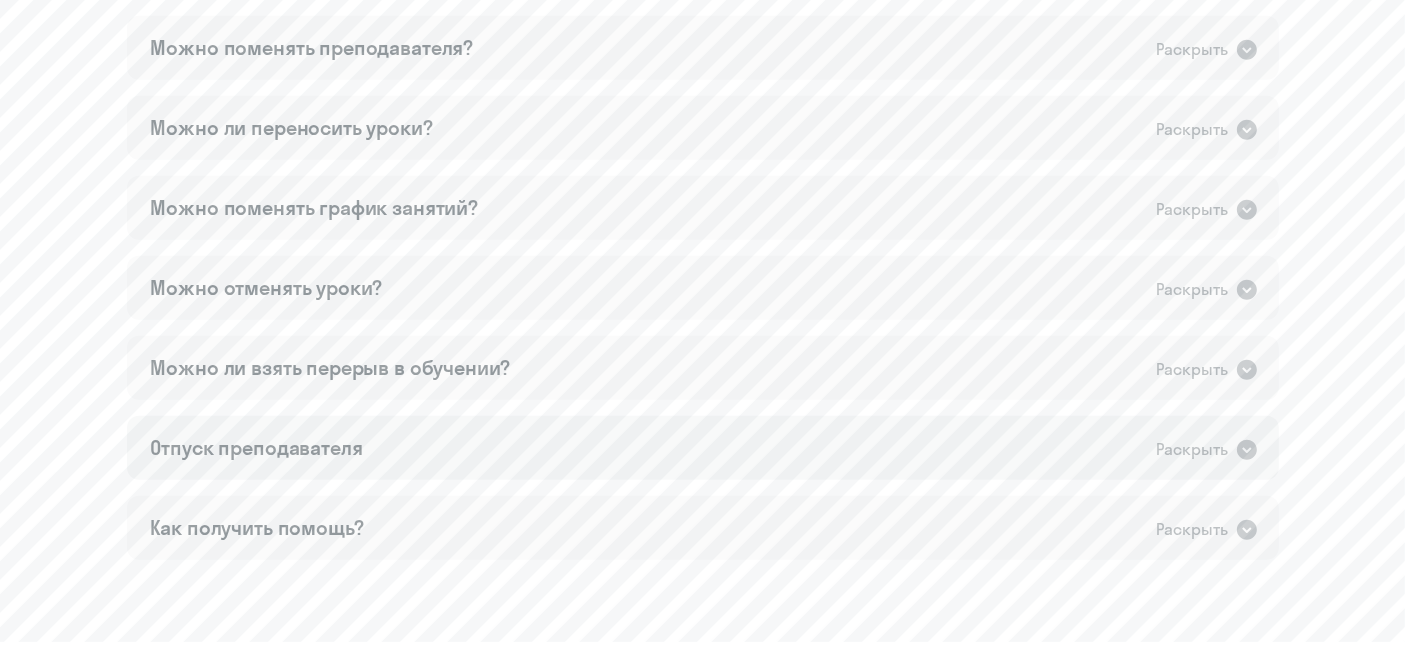 click on "Отпуск преподавателя   Раскрыть" 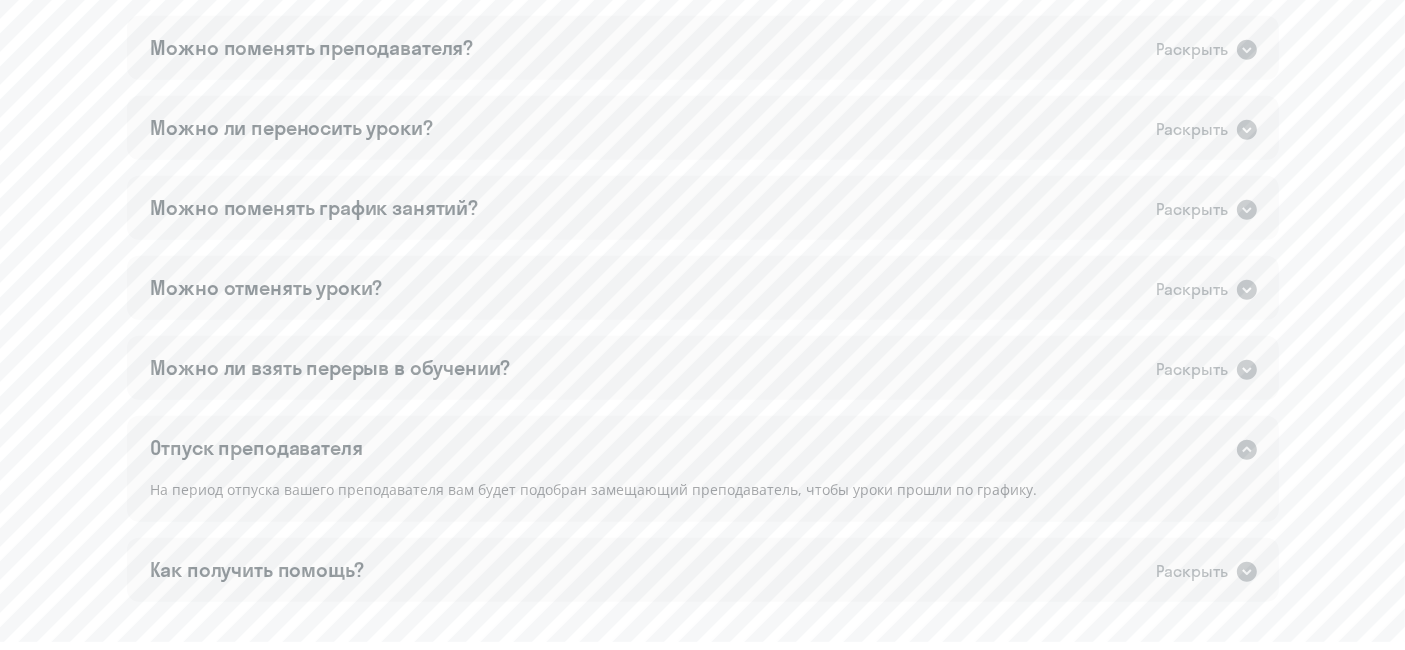 click on "Отпуск преподавателя   Раскрыть" 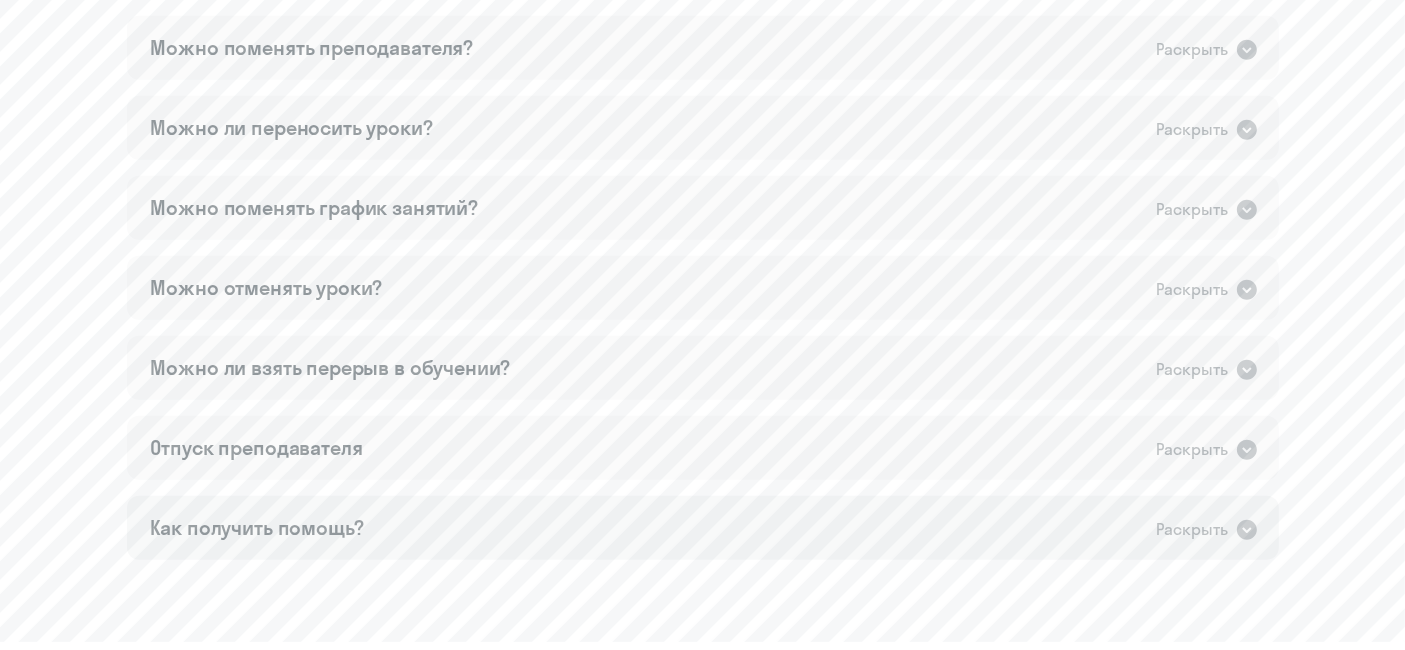 click on "Как получить помощь?   Раскрыть" 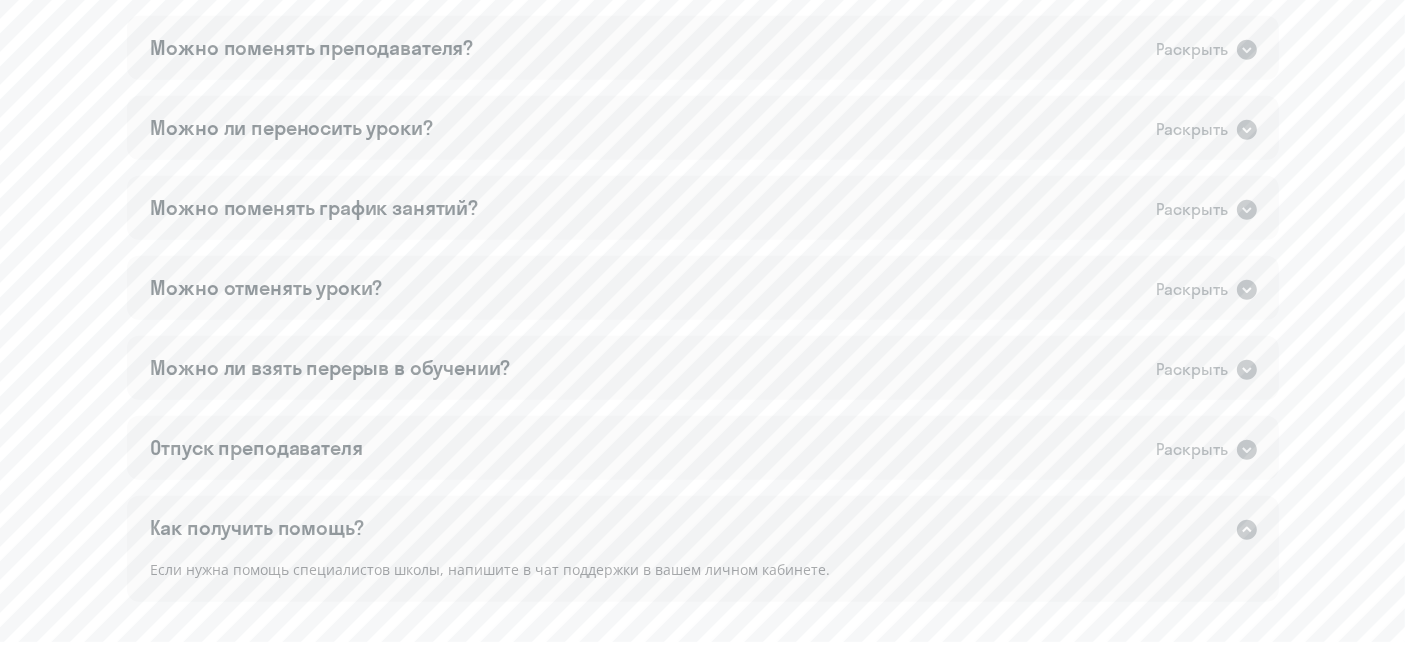 click on "Как получить помощь?   Раскрыть" 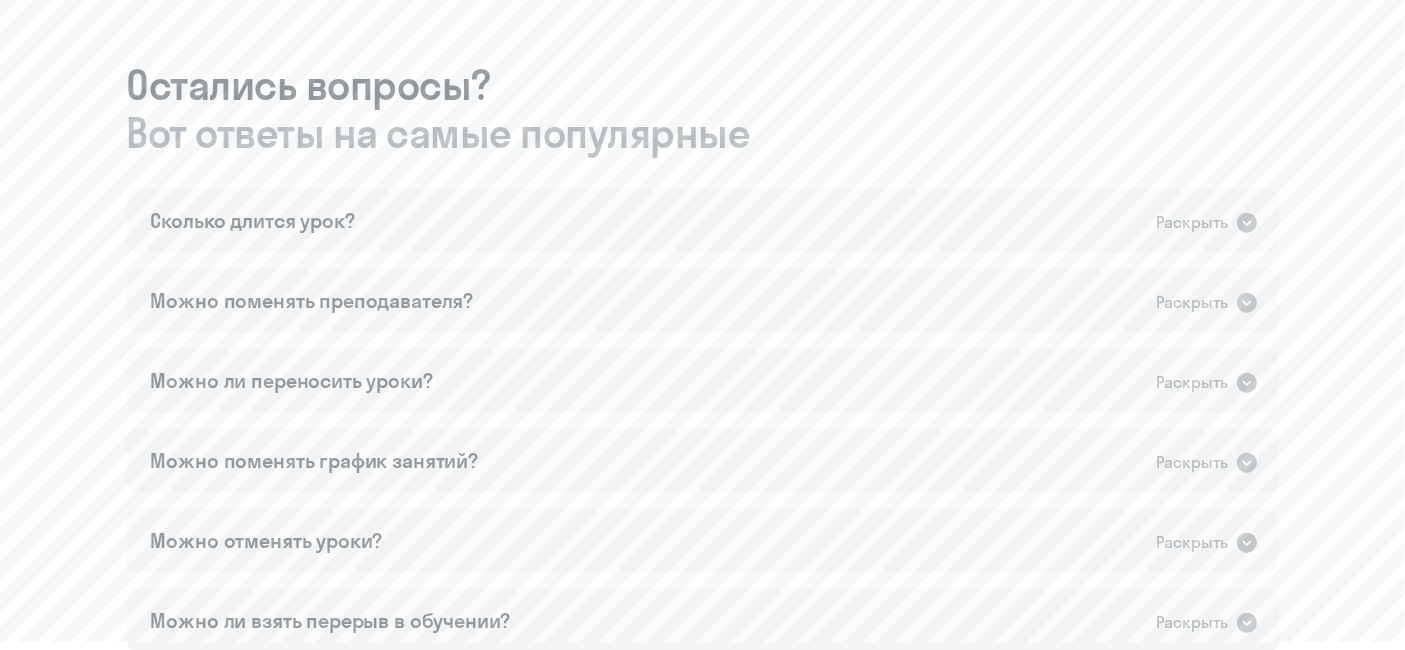 scroll, scrollTop: 552, scrollLeft: 0, axis: vertical 